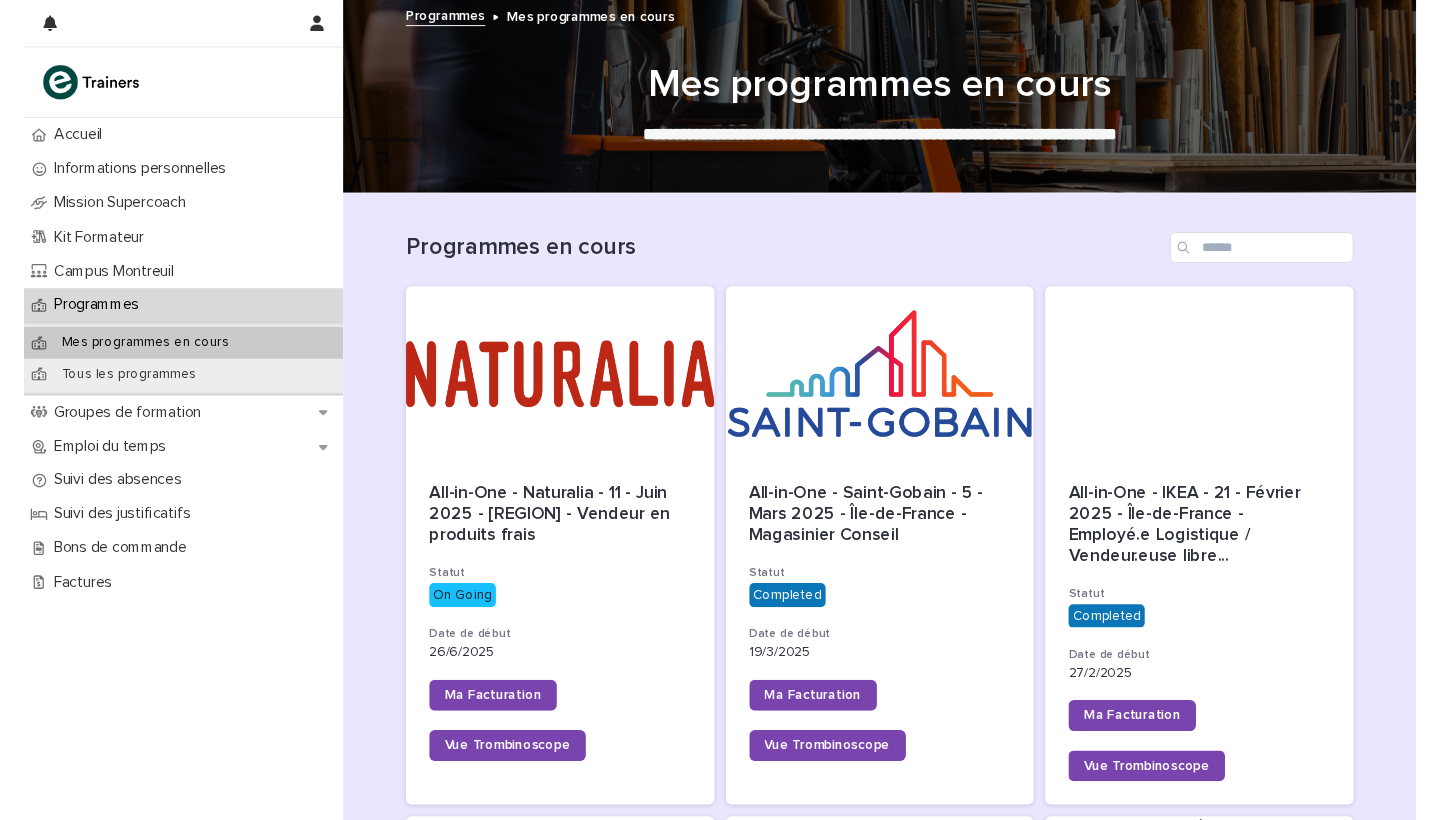 scroll, scrollTop: 0, scrollLeft: 0, axis: both 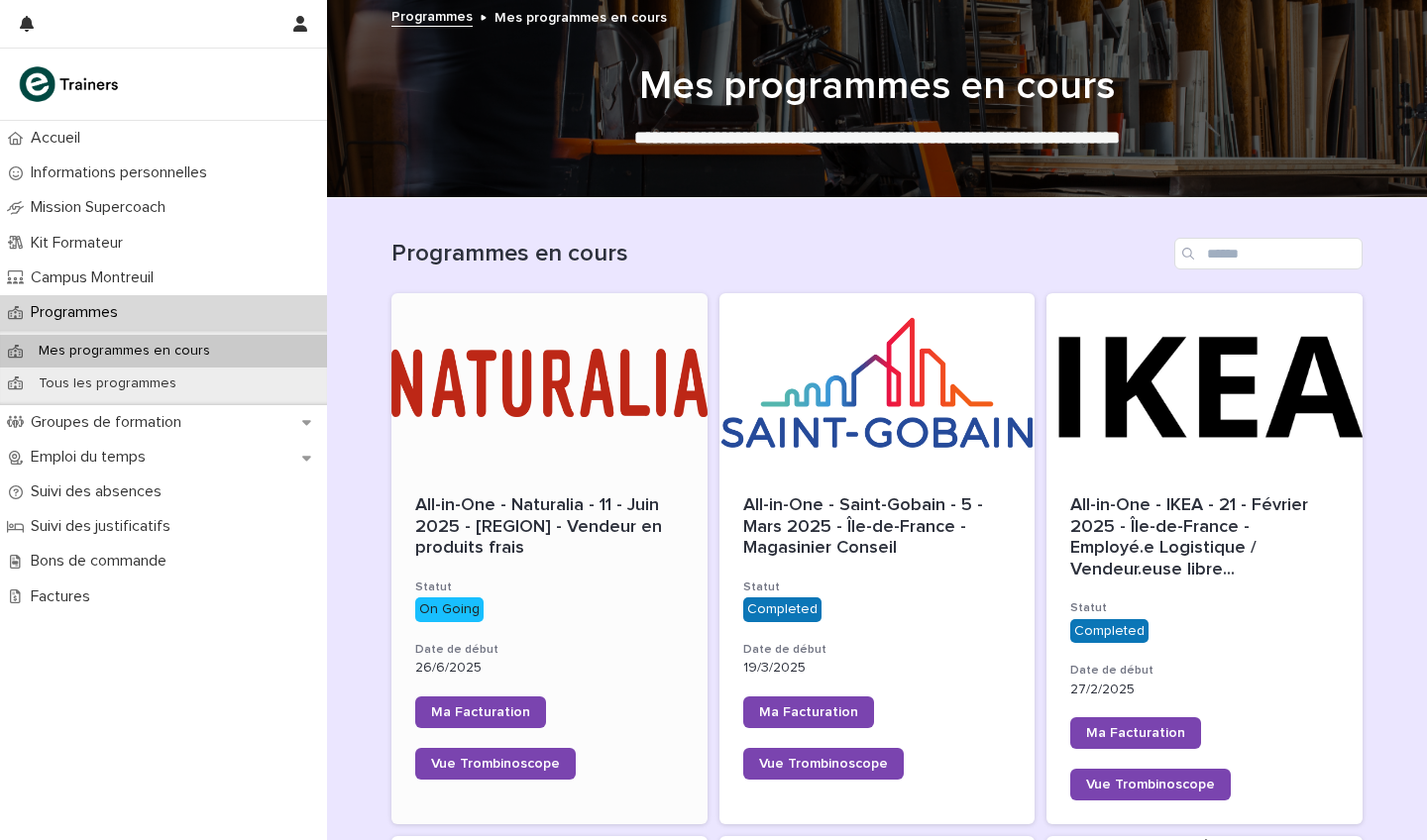 click at bounding box center [549, 382] 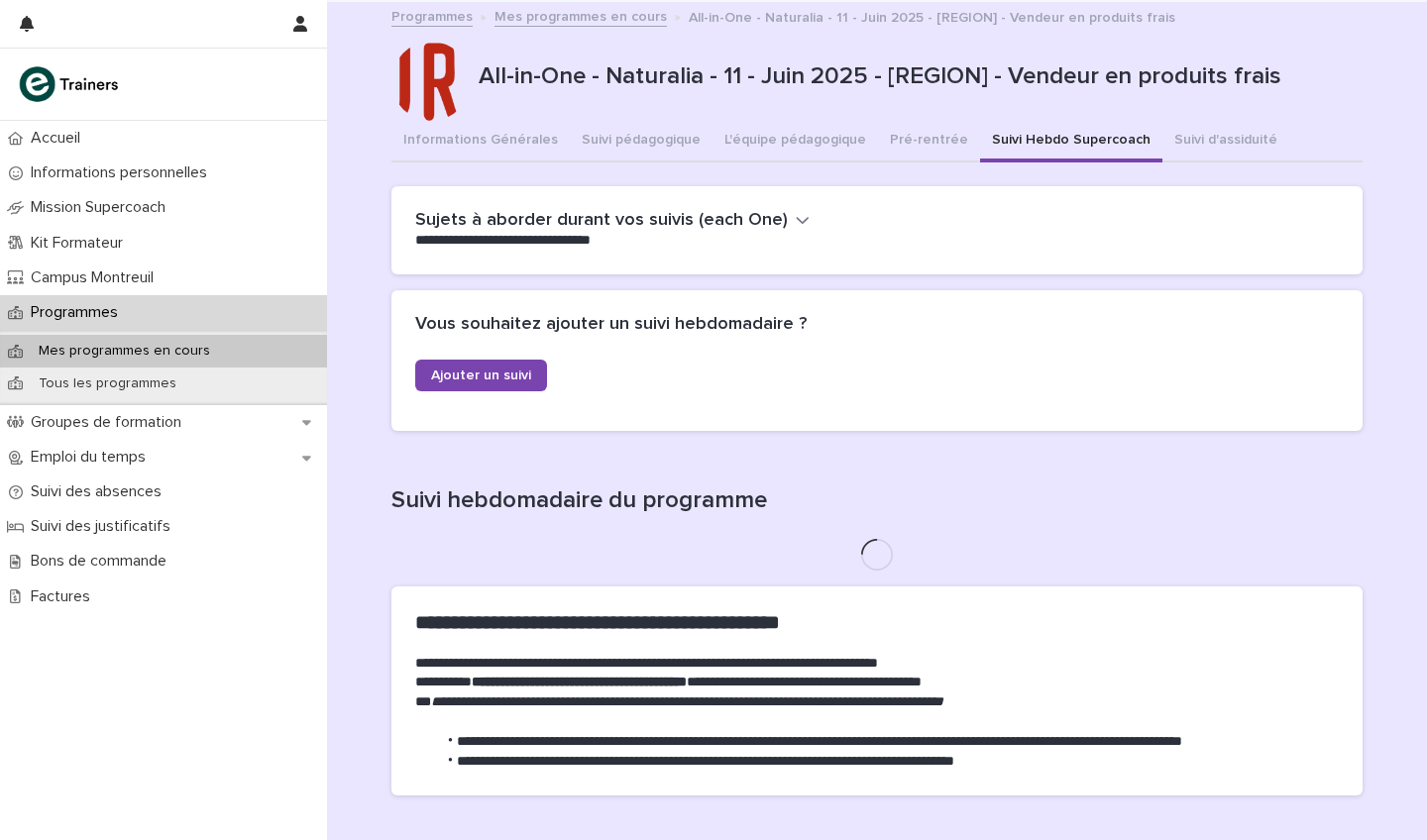 click on "Suivi Hebdo Supercoach" at bounding box center (1071, 142) 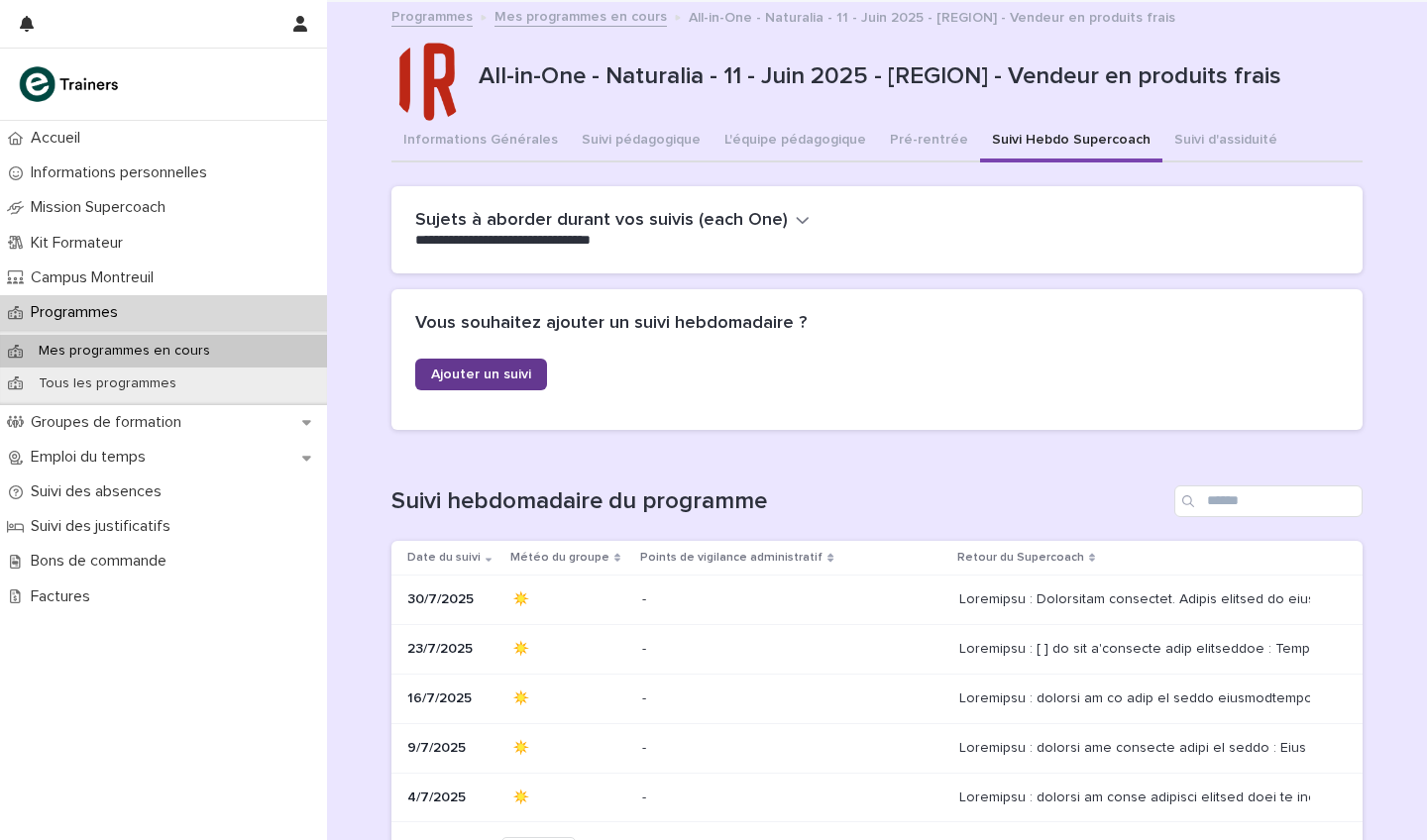 click on "Ajouter un suivi" at bounding box center [481, 374] 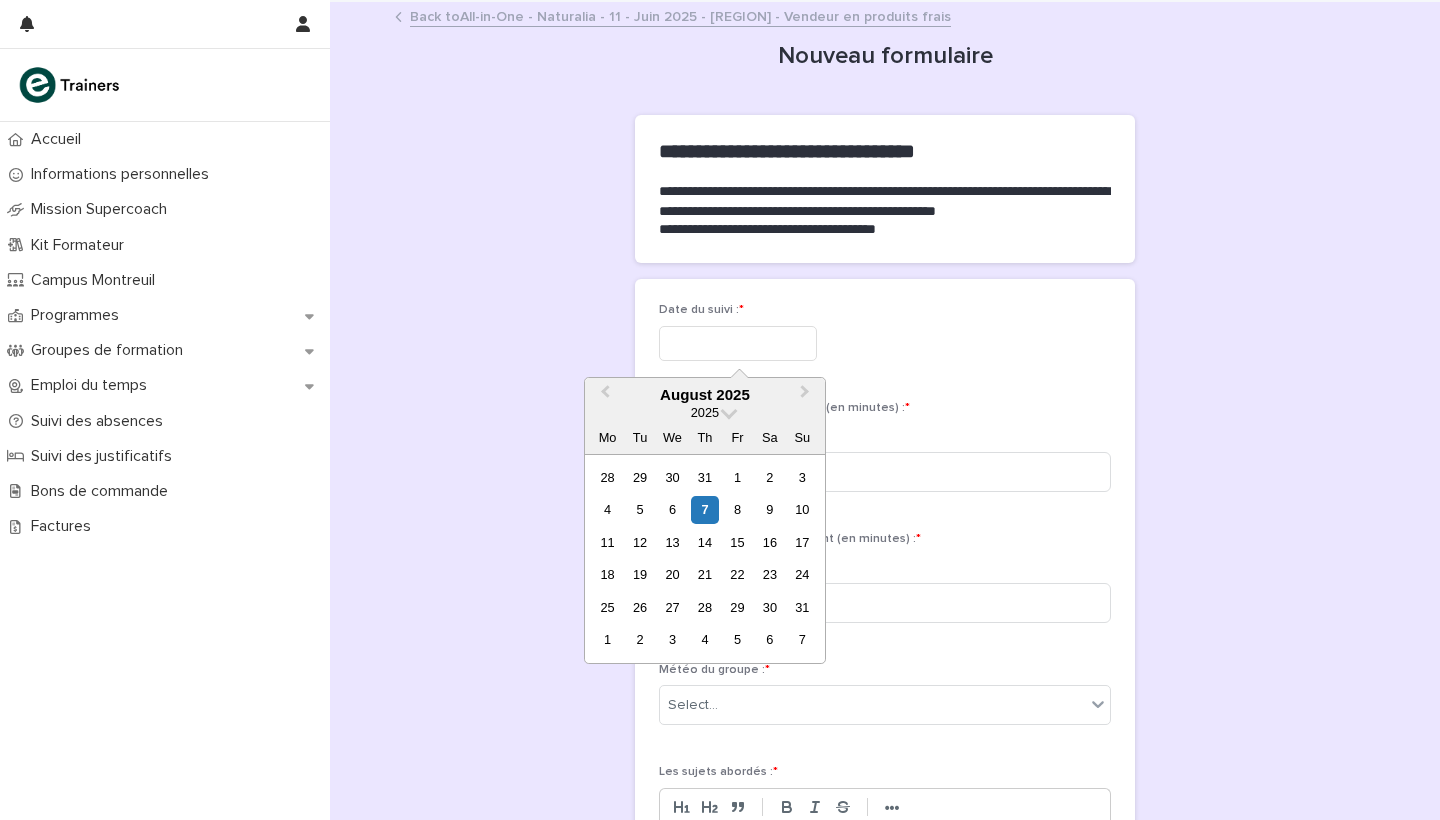 click at bounding box center (738, 343) 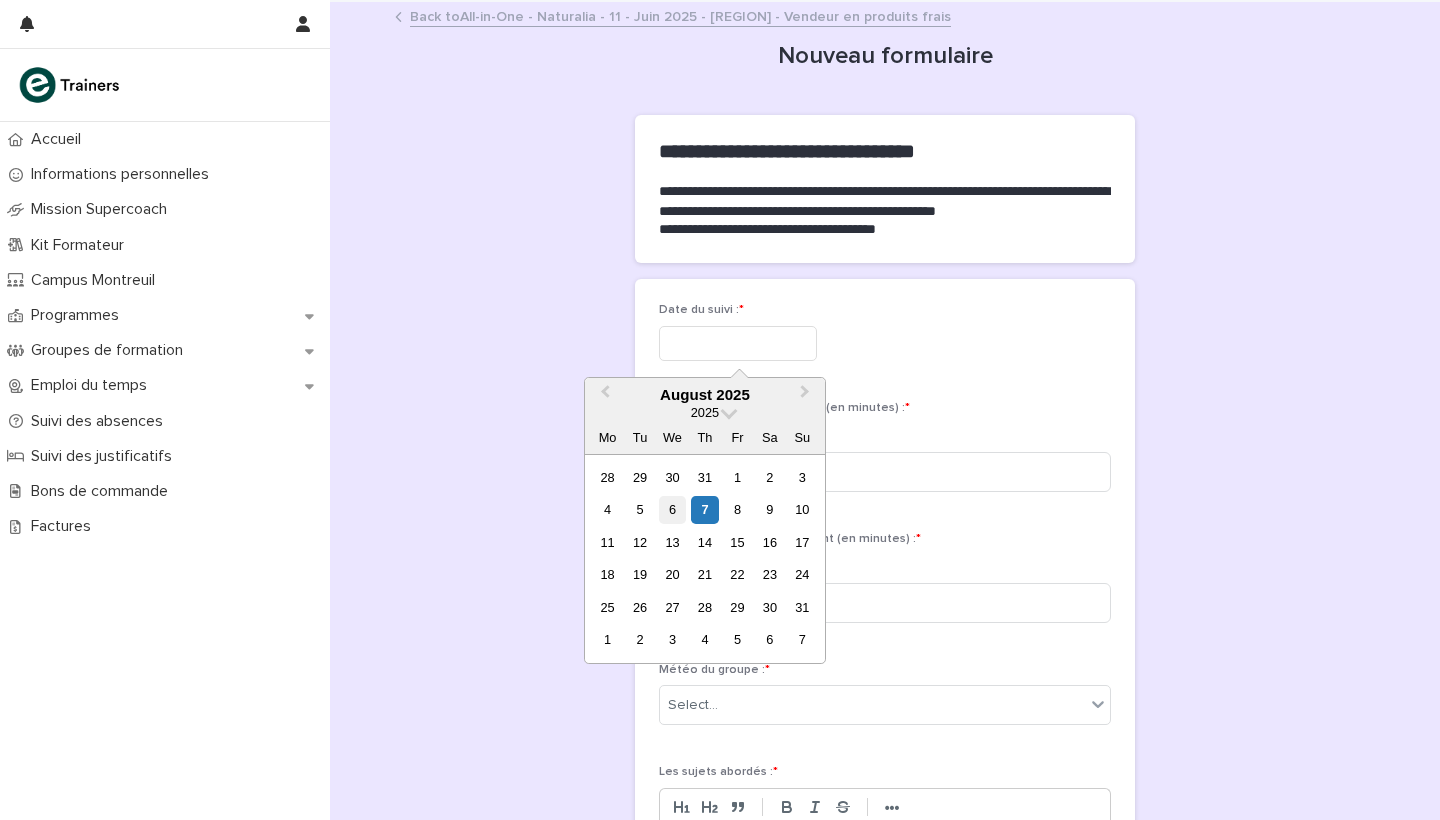 click on "6" at bounding box center [672, 509] 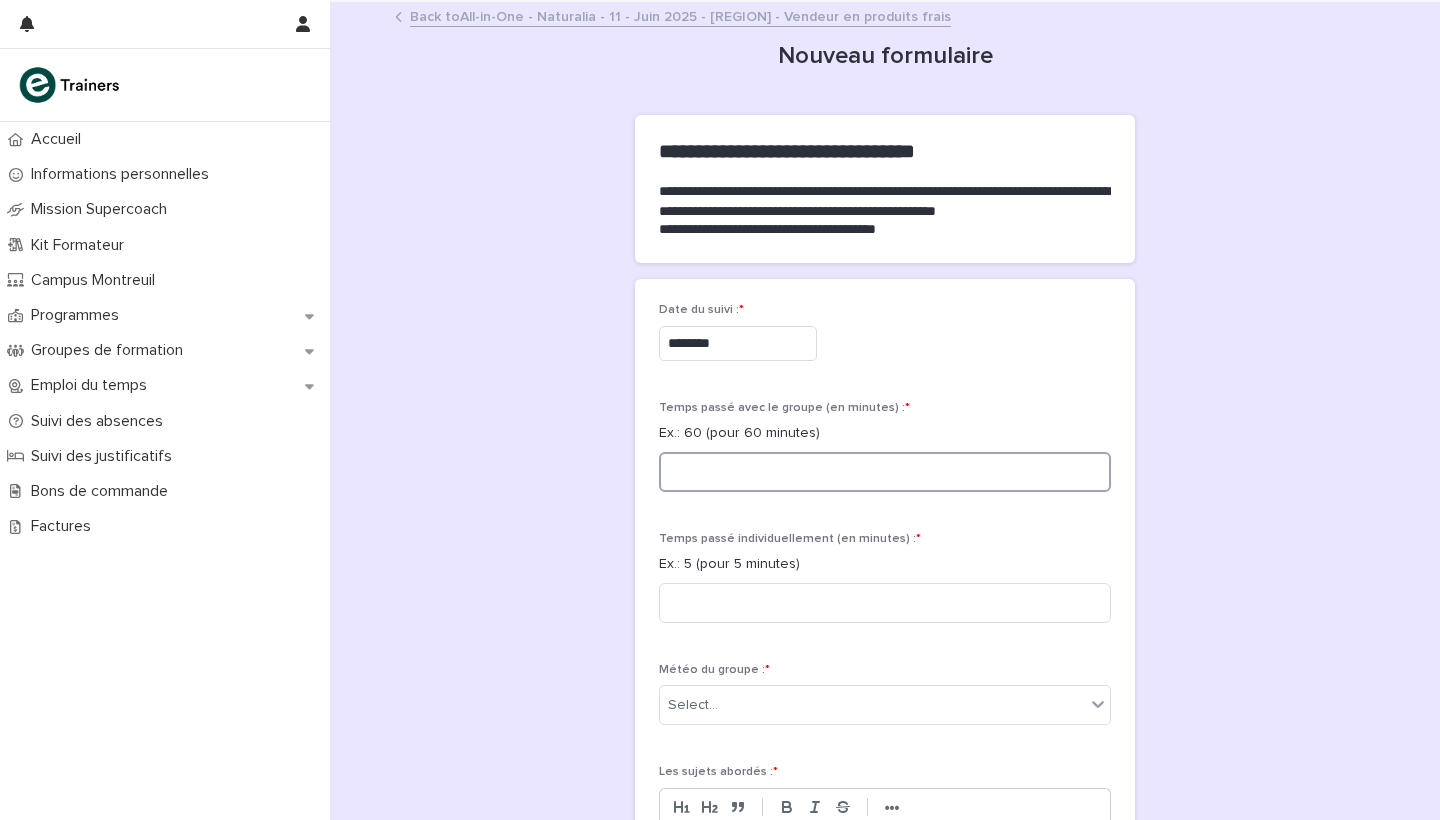 click at bounding box center [885, 472] 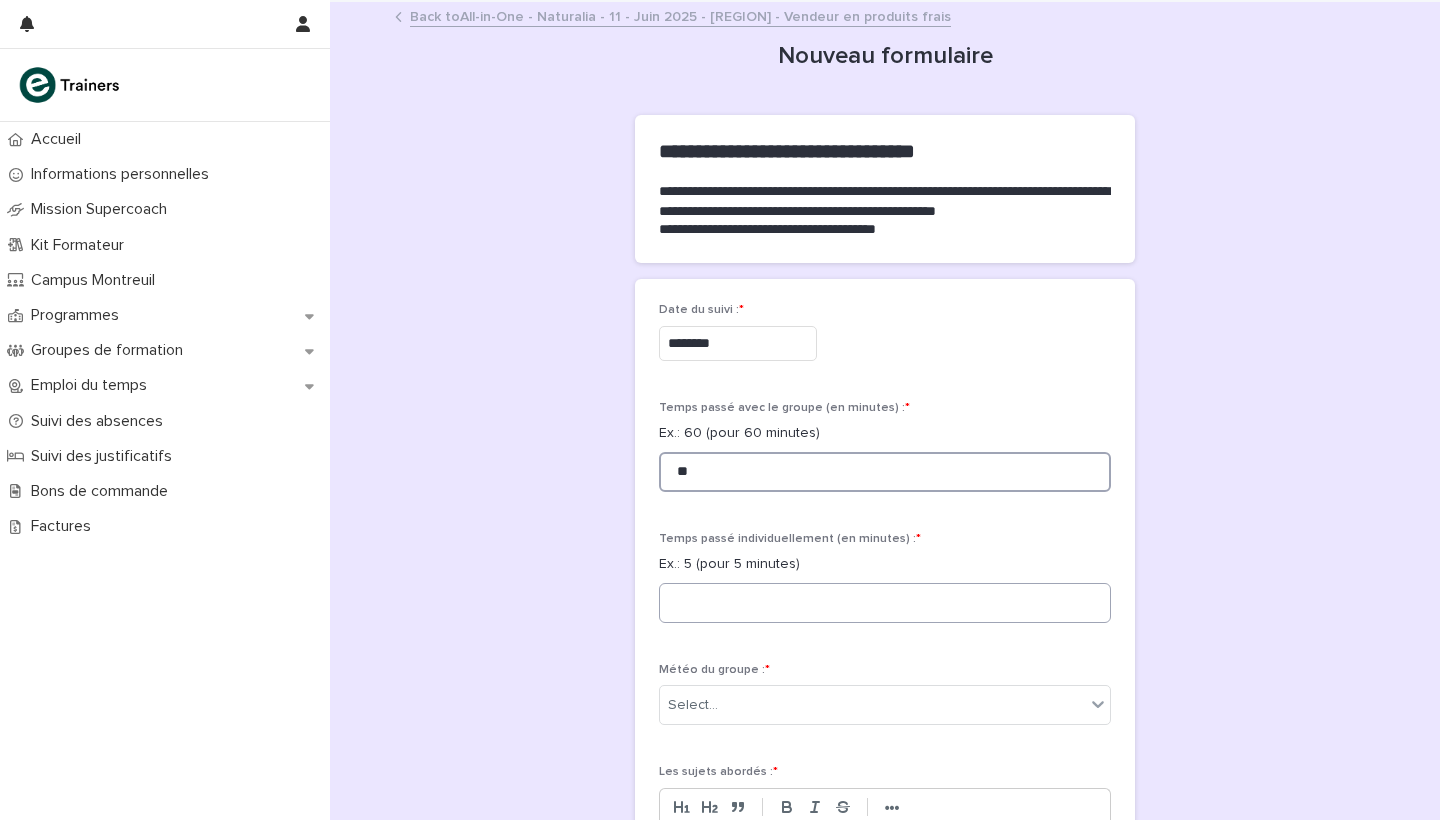 type on "**" 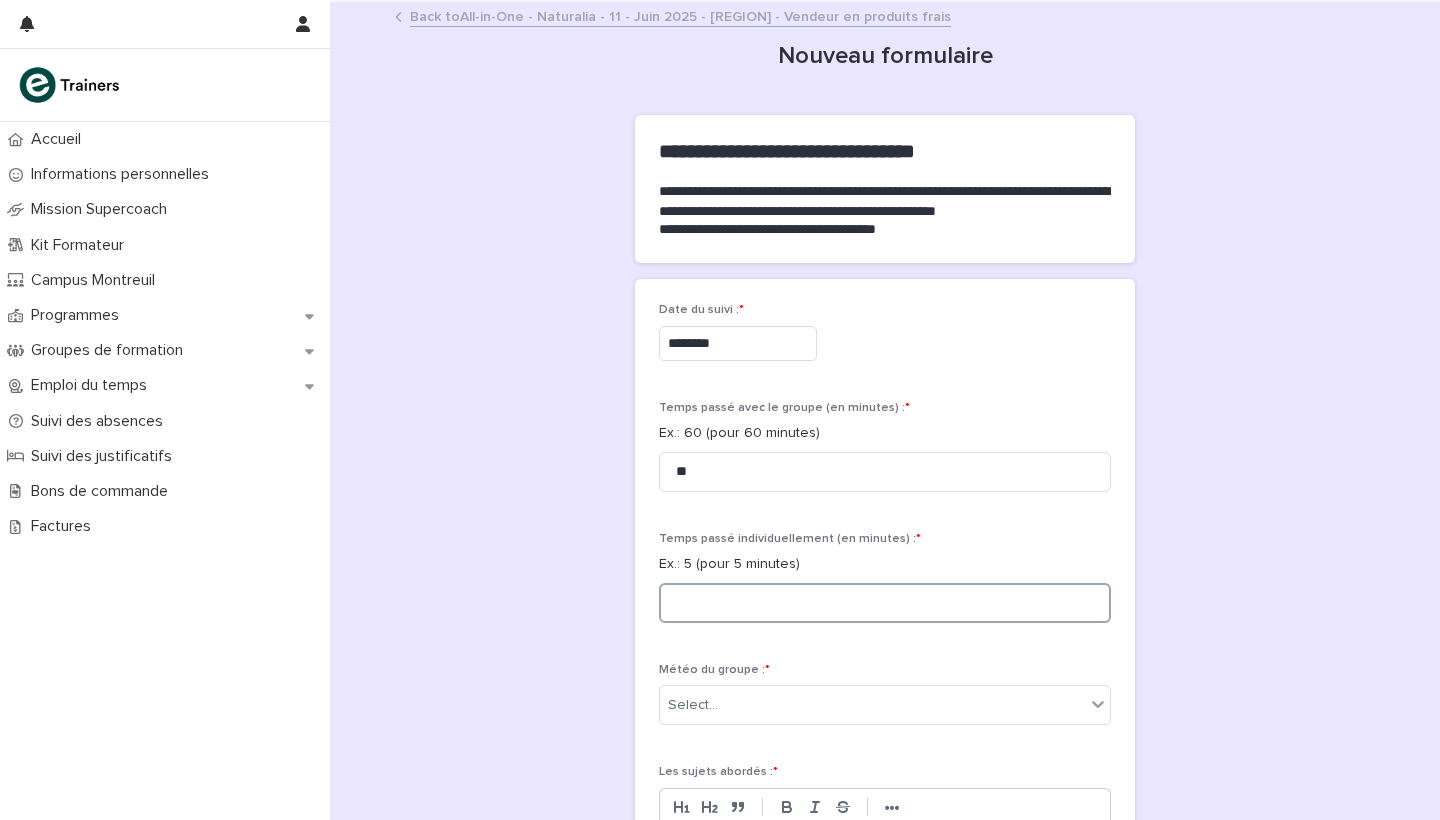 click at bounding box center (885, 603) 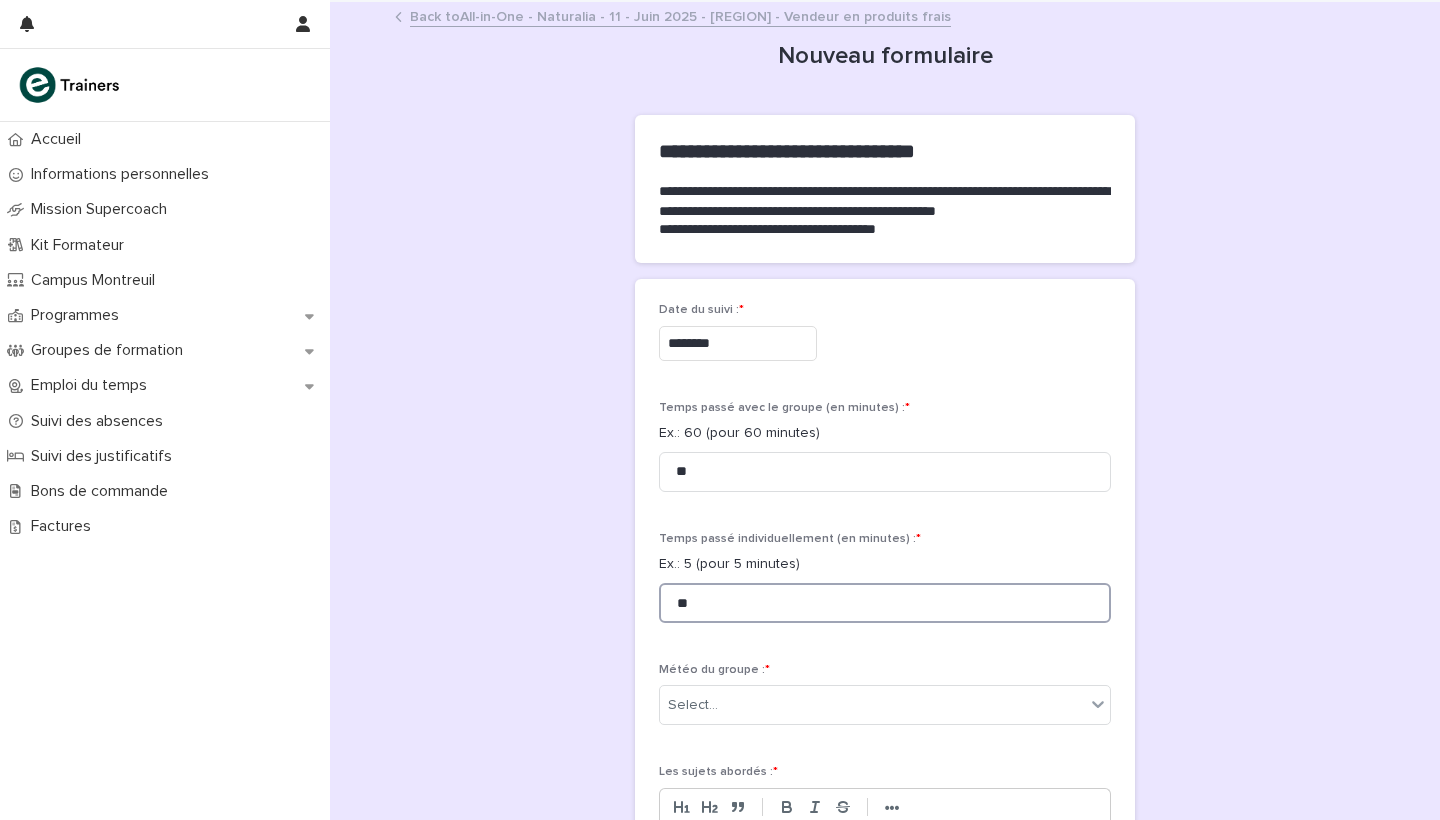 scroll, scrollTop: 102, scrollLeft: 0, axis: vertical 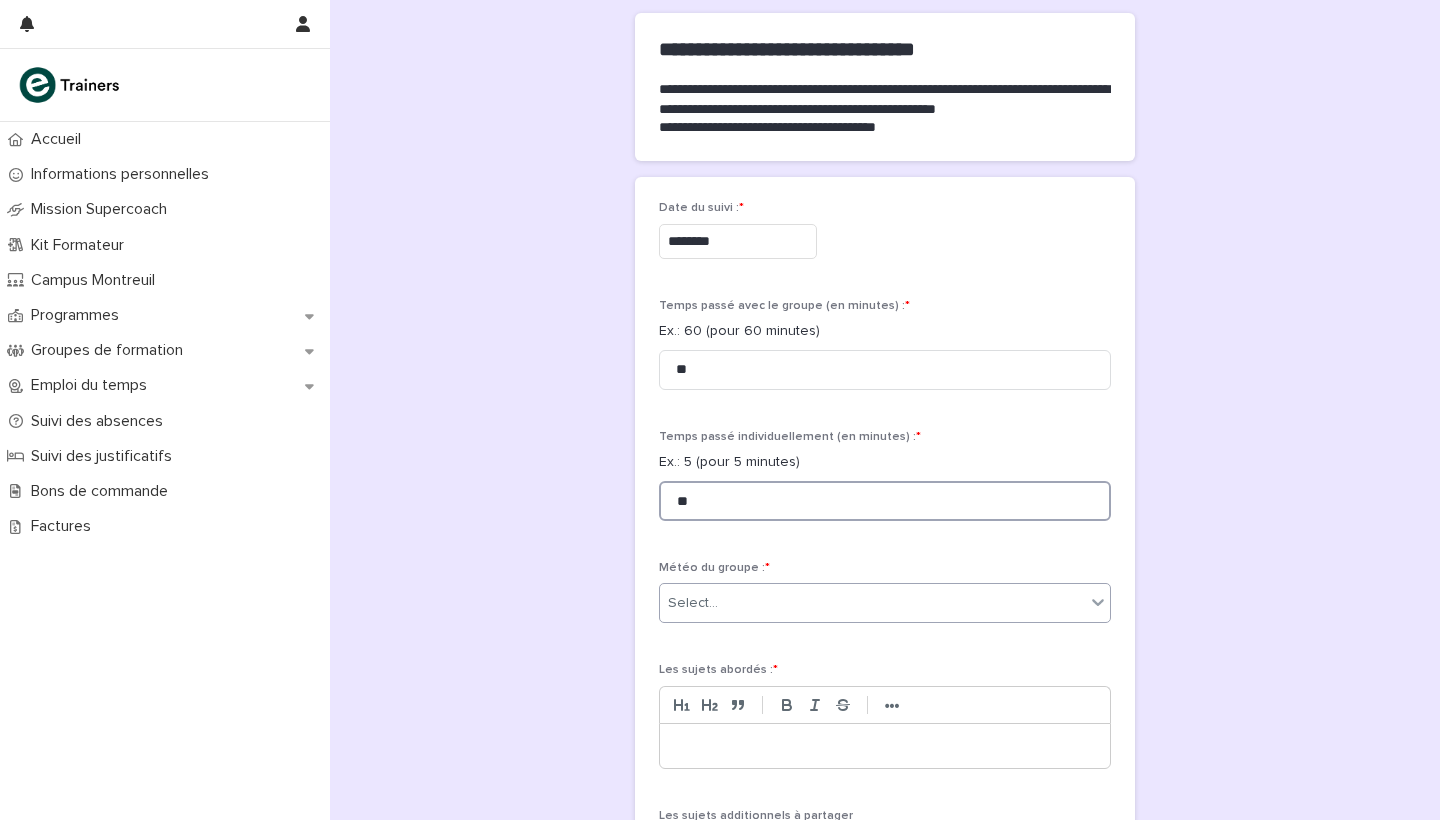 type on "**" 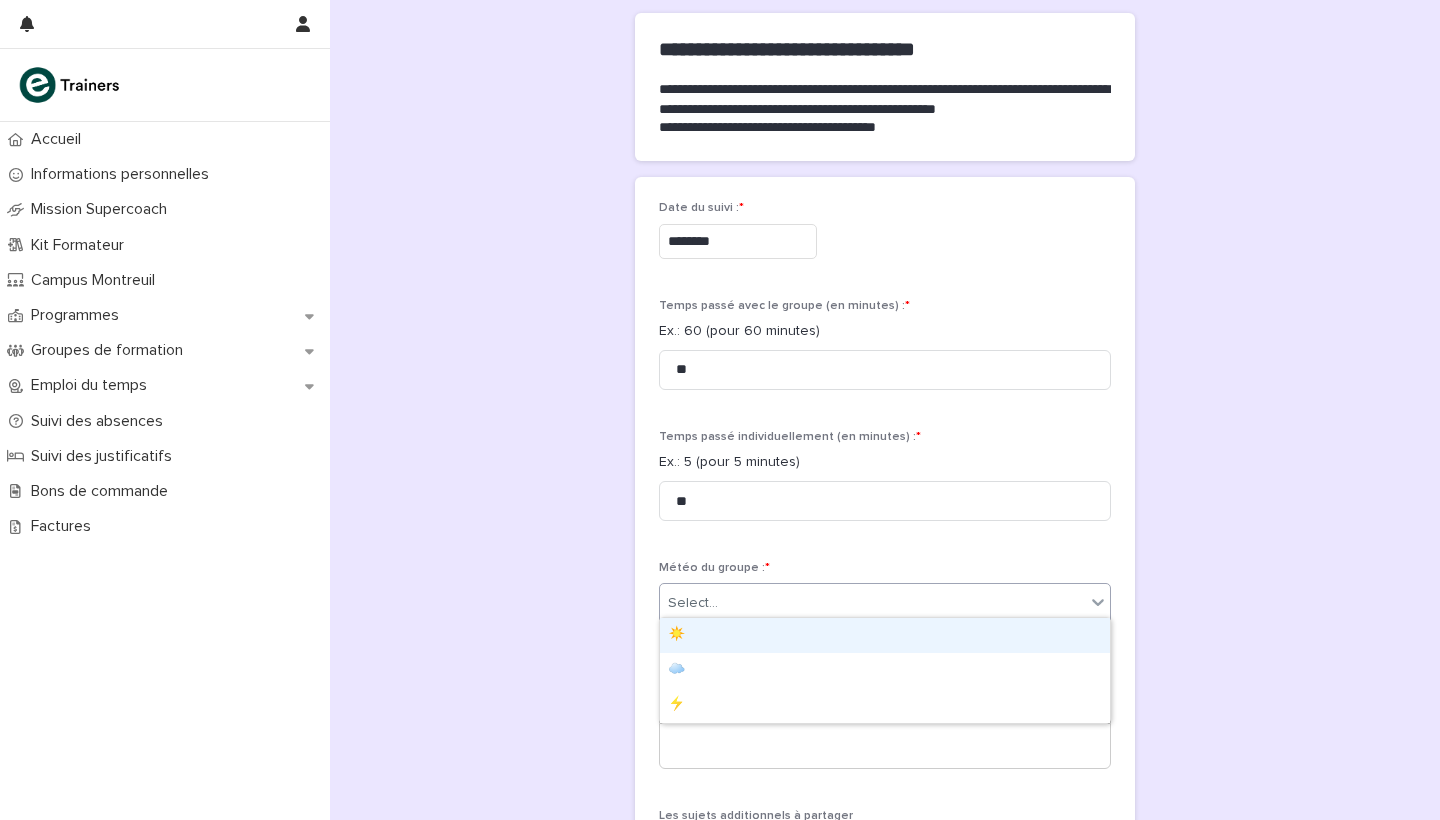 click on "Select..." at bounding box center [872, 603] 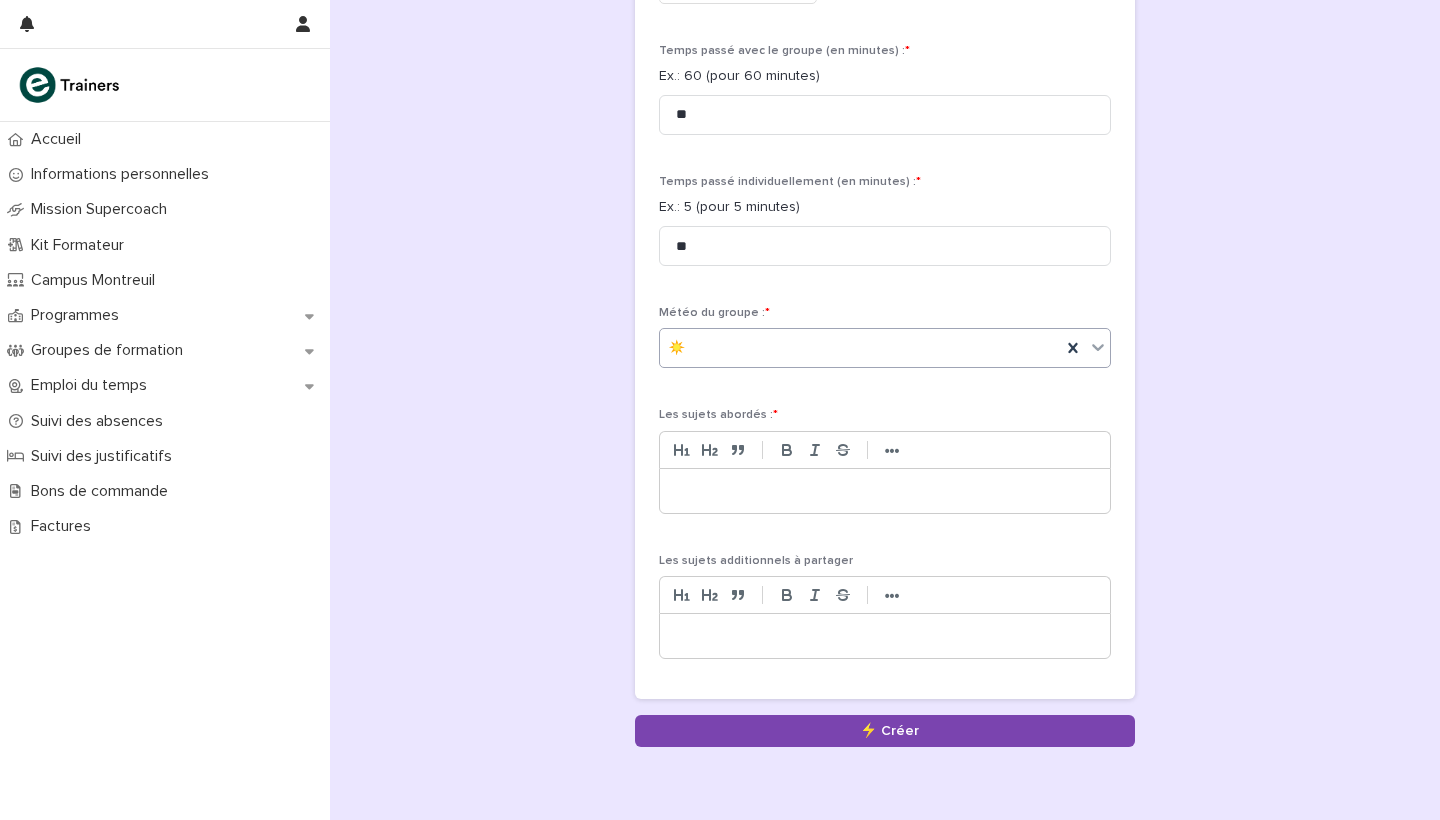 scroll, scrollTop: 383, scrollLeft: 0, axis: vertical 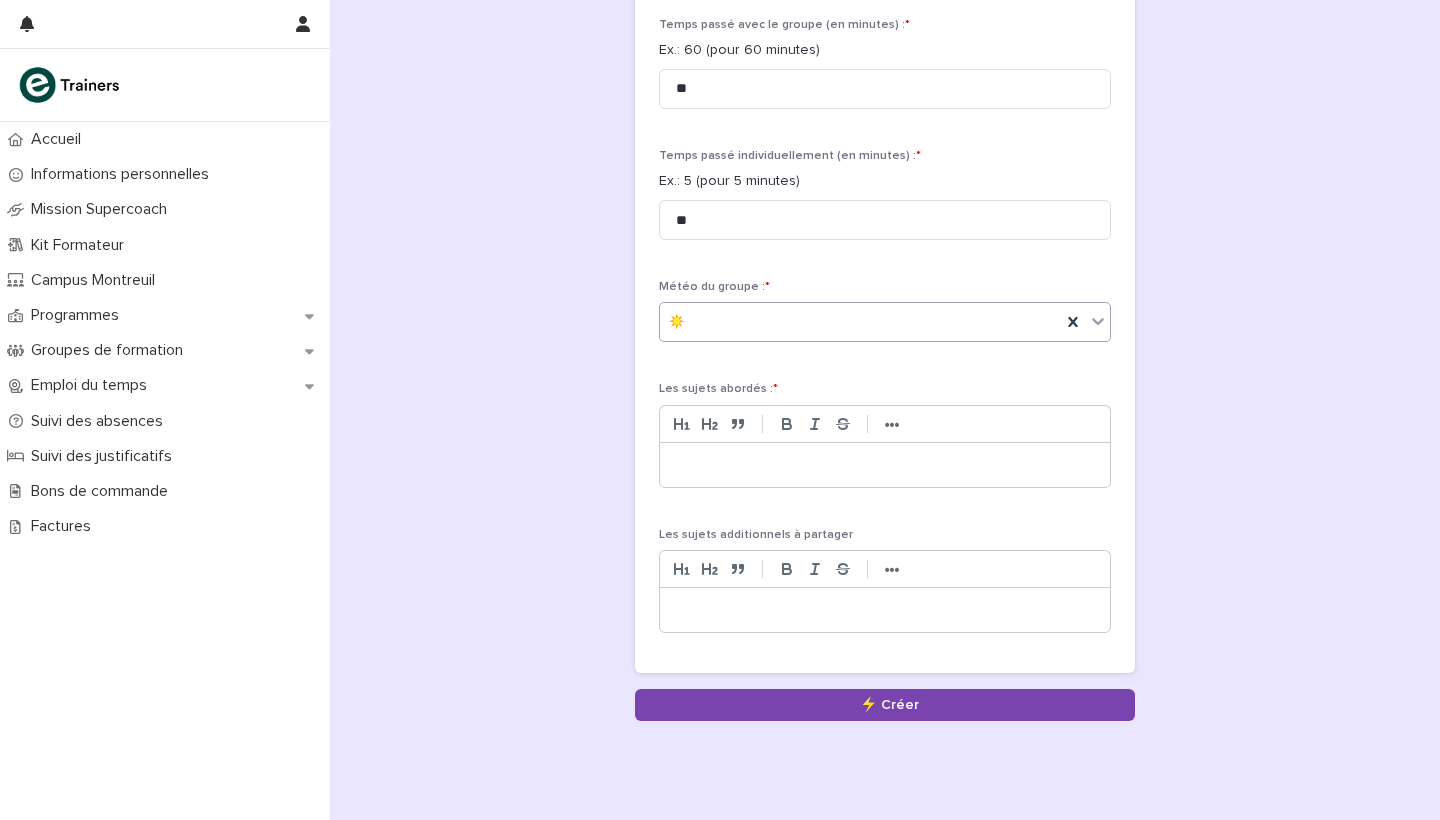 click at bounding box center [885, 465] 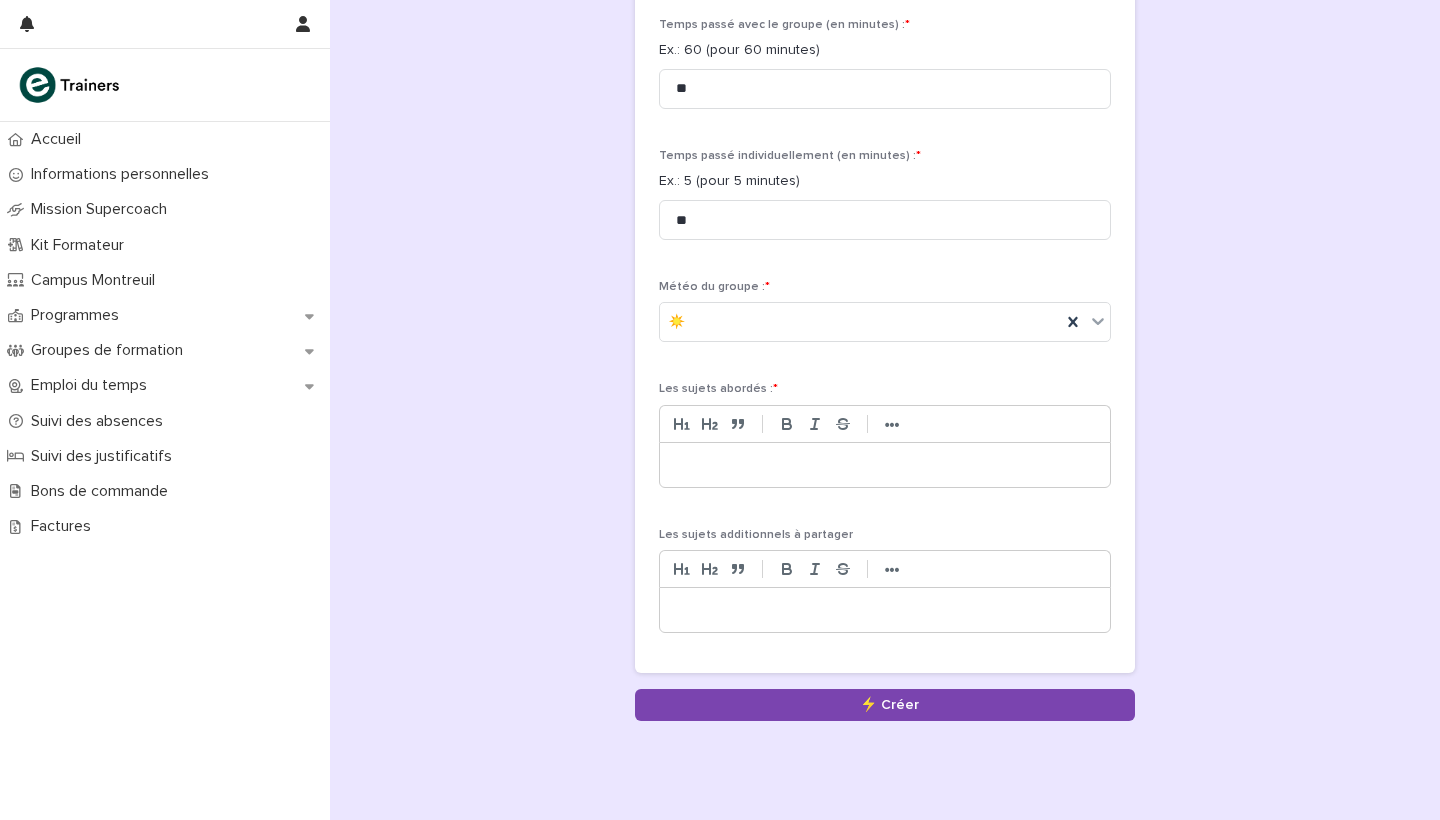 type 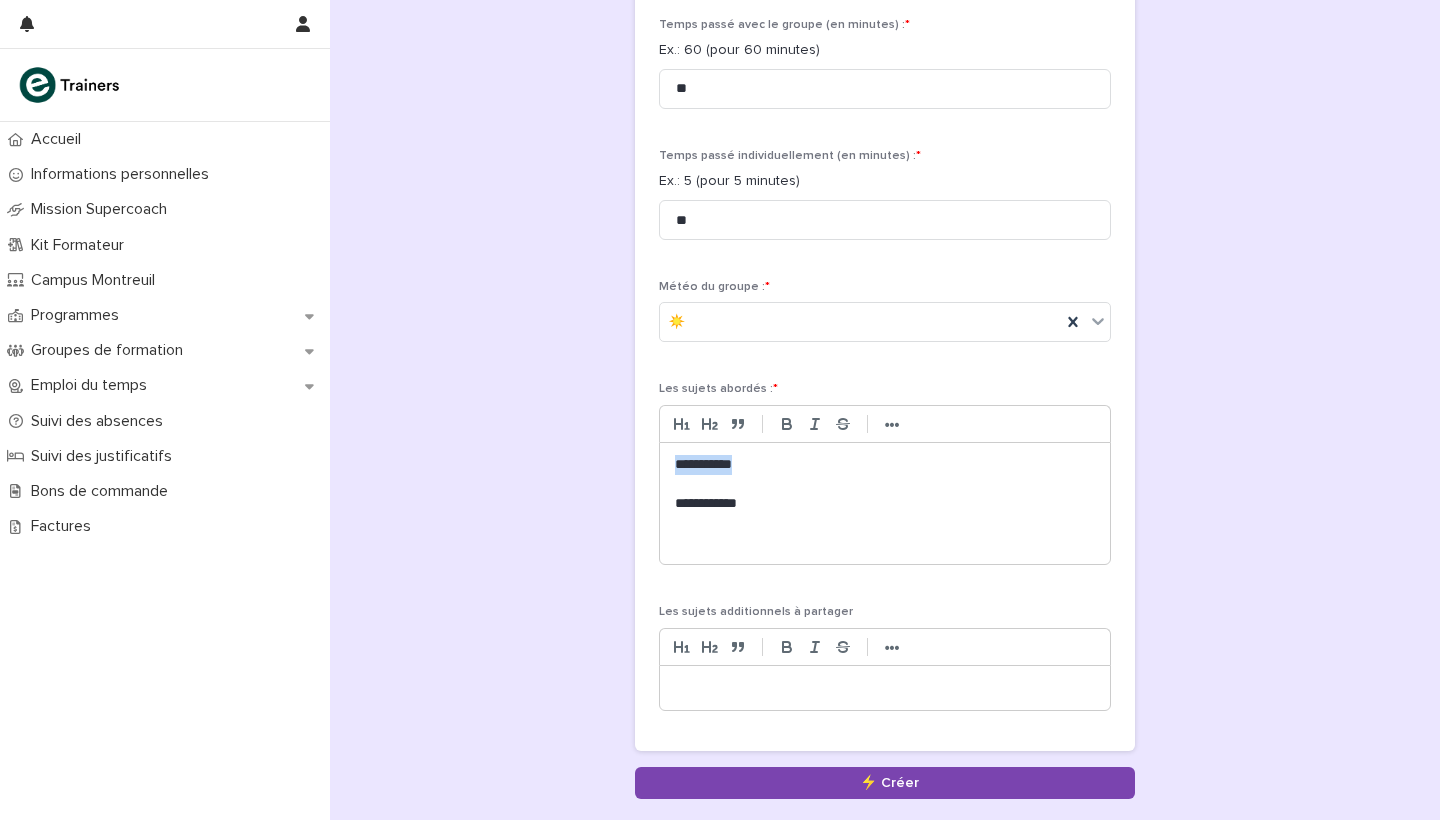 drag, startPoint x: 735, startPoint y: 458, endPoint x: 575, endPoint y: 458, distance: 160 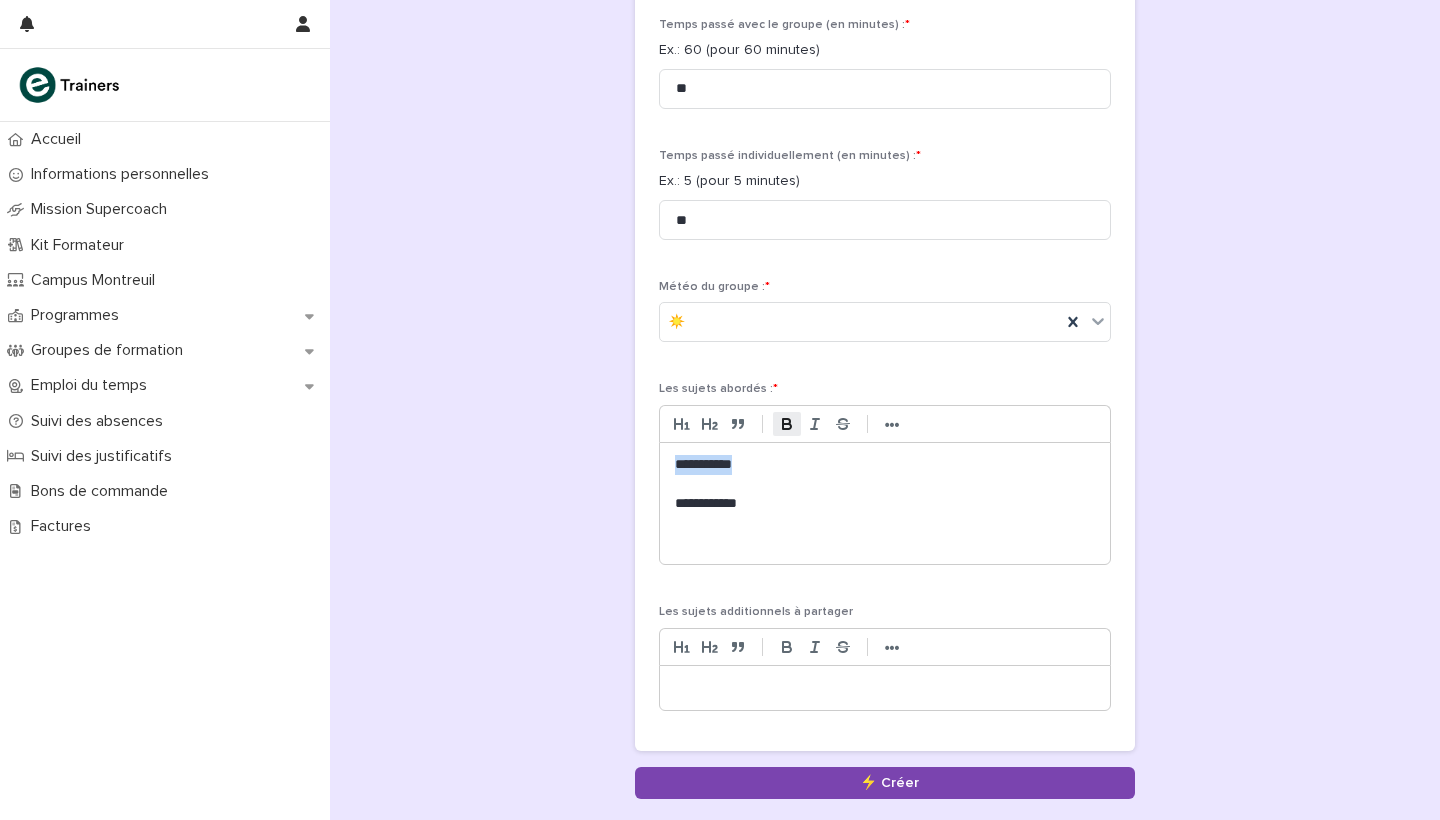 click 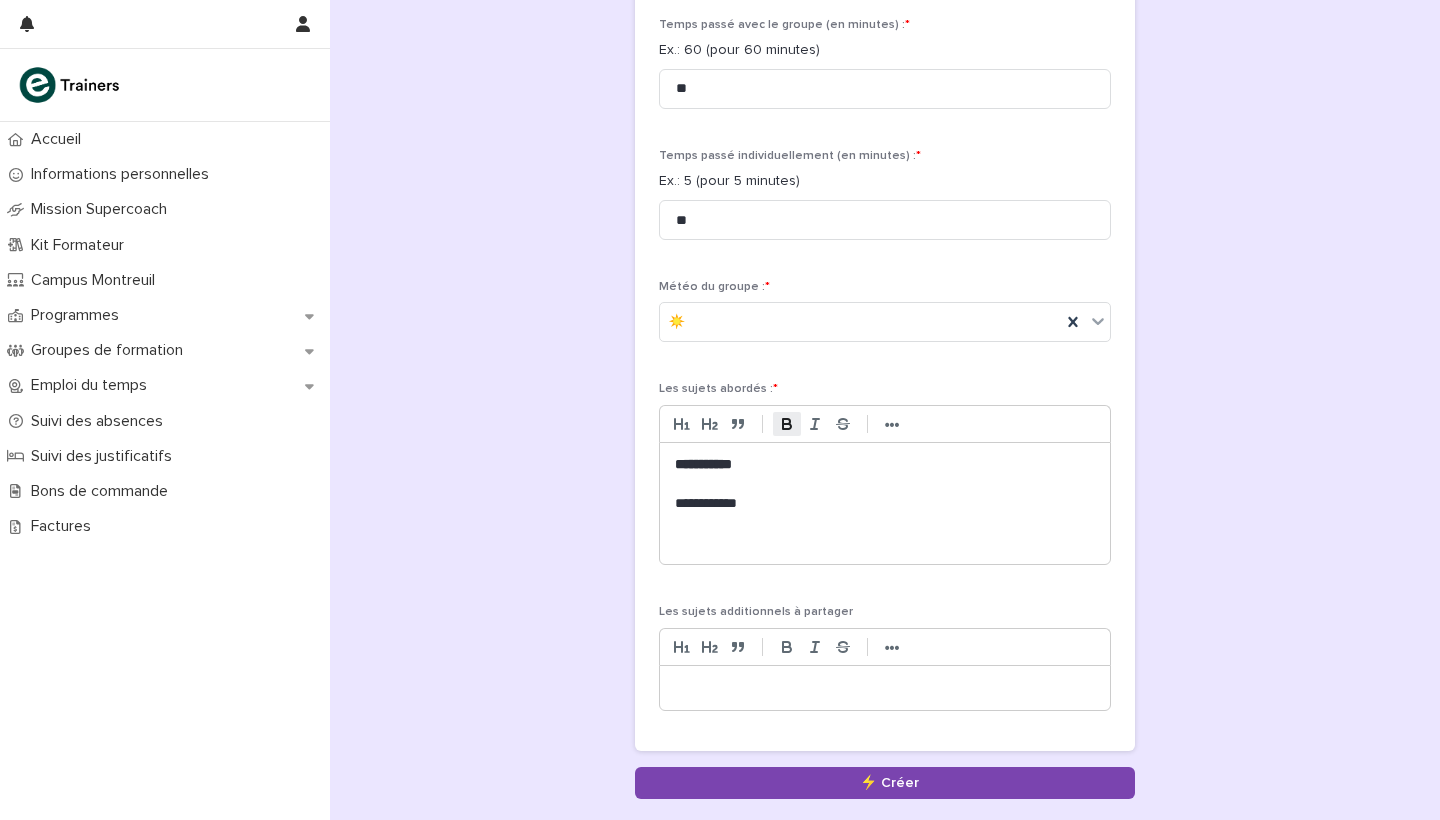drag, startPoint x: 747, startPoint y: 500, endPoint x: 610, endPoint y: 500, distance: 137 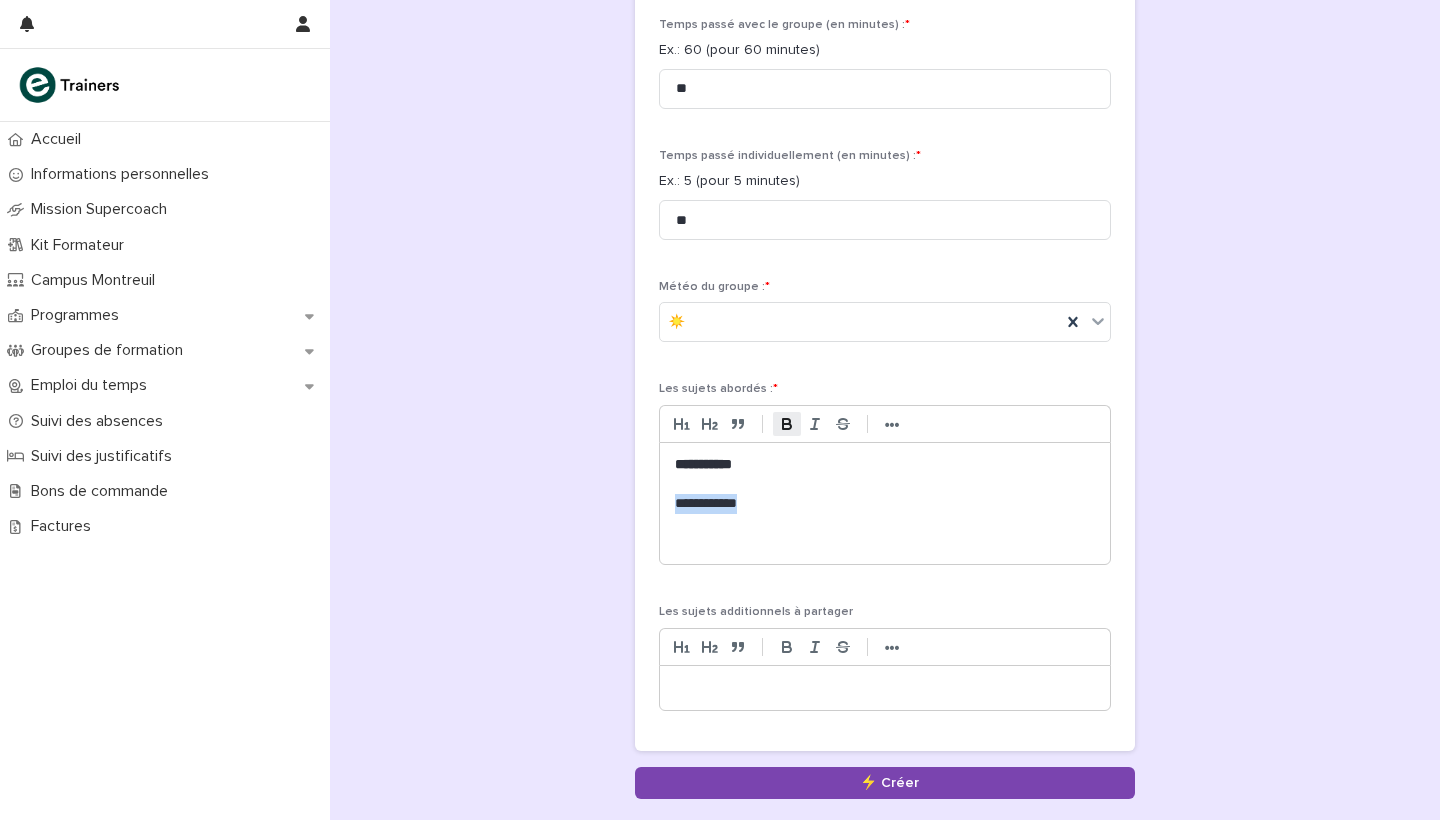 click 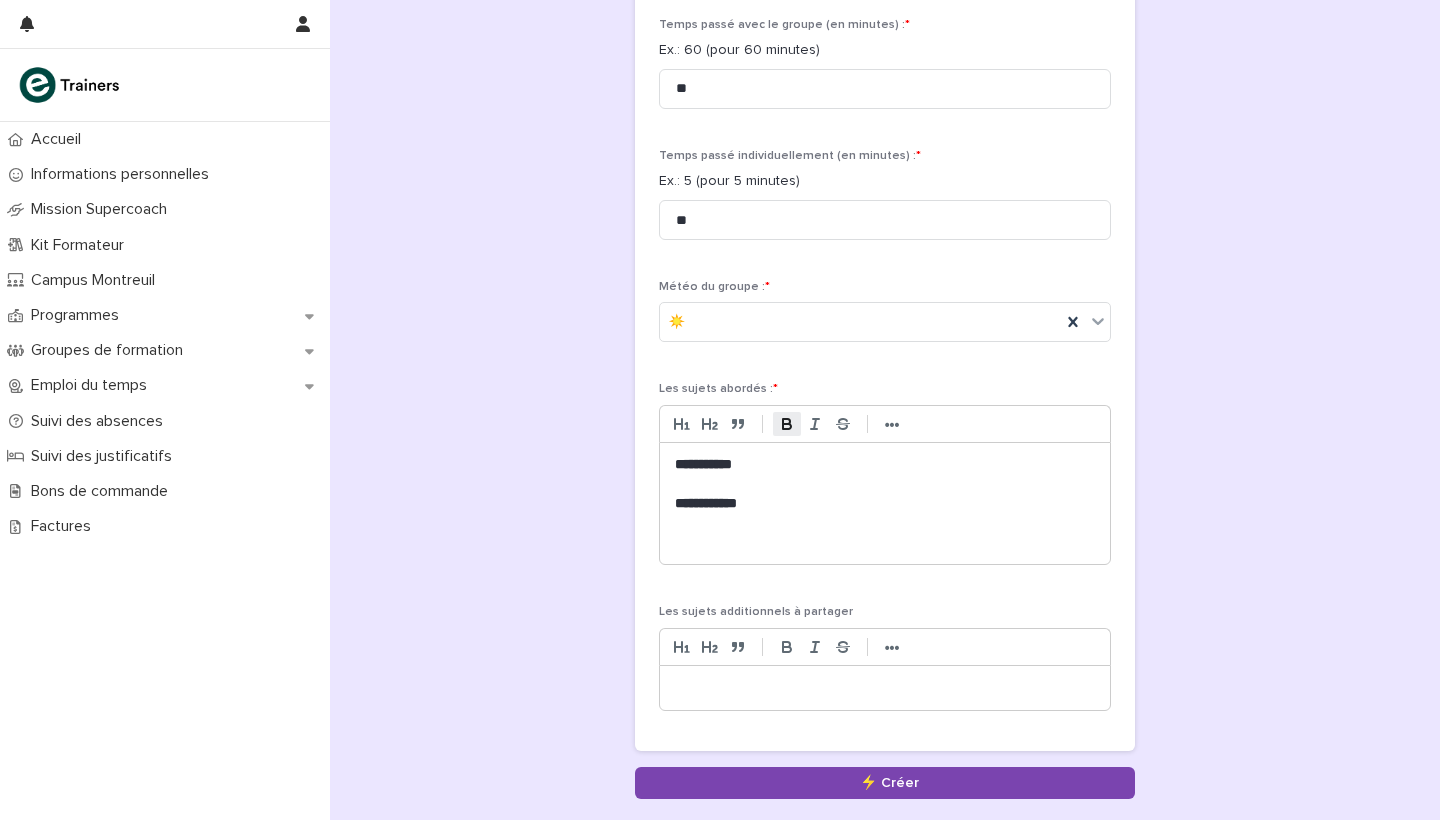 click on "**********" at bounding box center (885, 464) 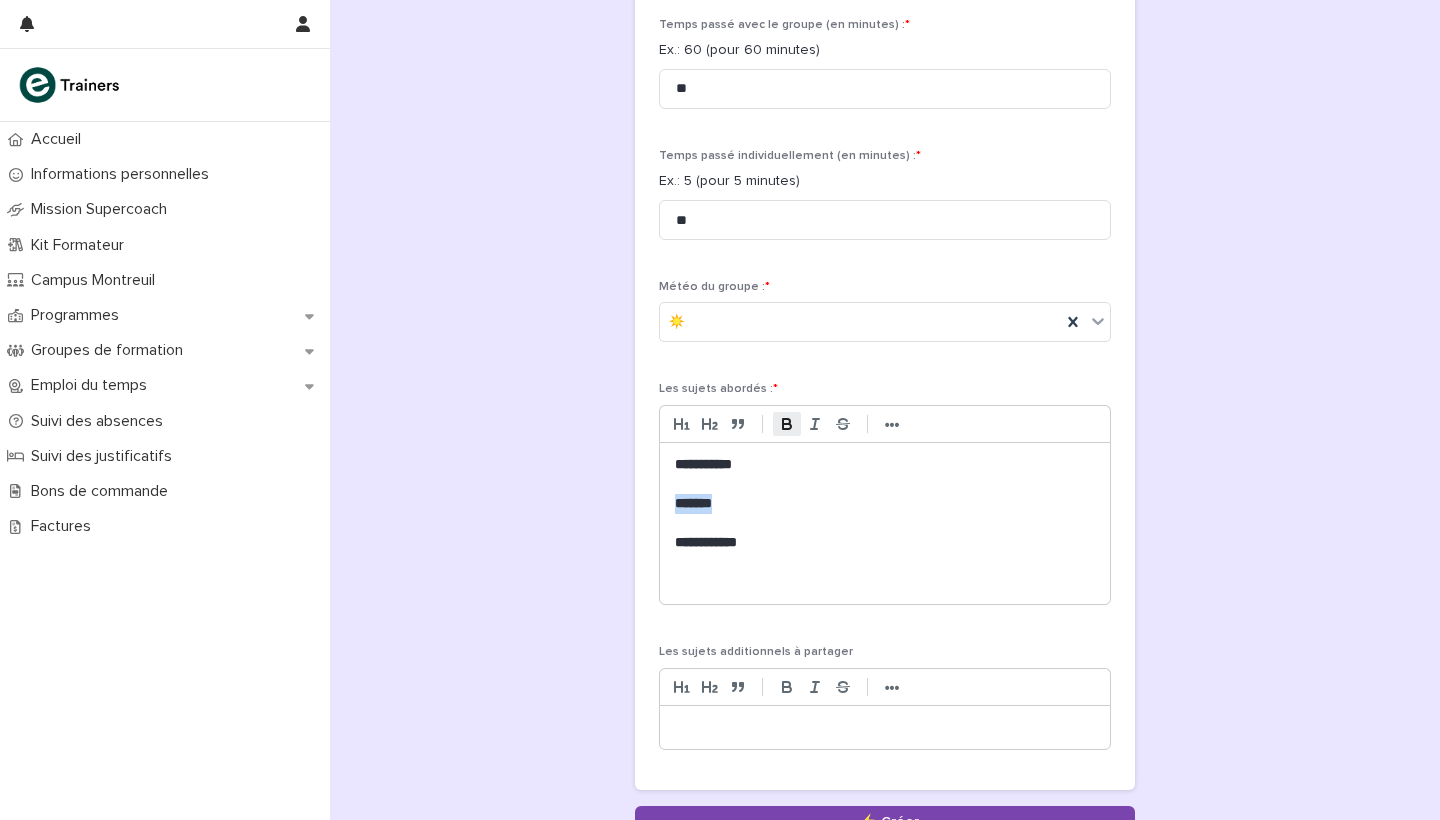 drag, startPoint x: 732, startPoint y: 492, endPoint x: 625, endPoint y: 492, distance: 107 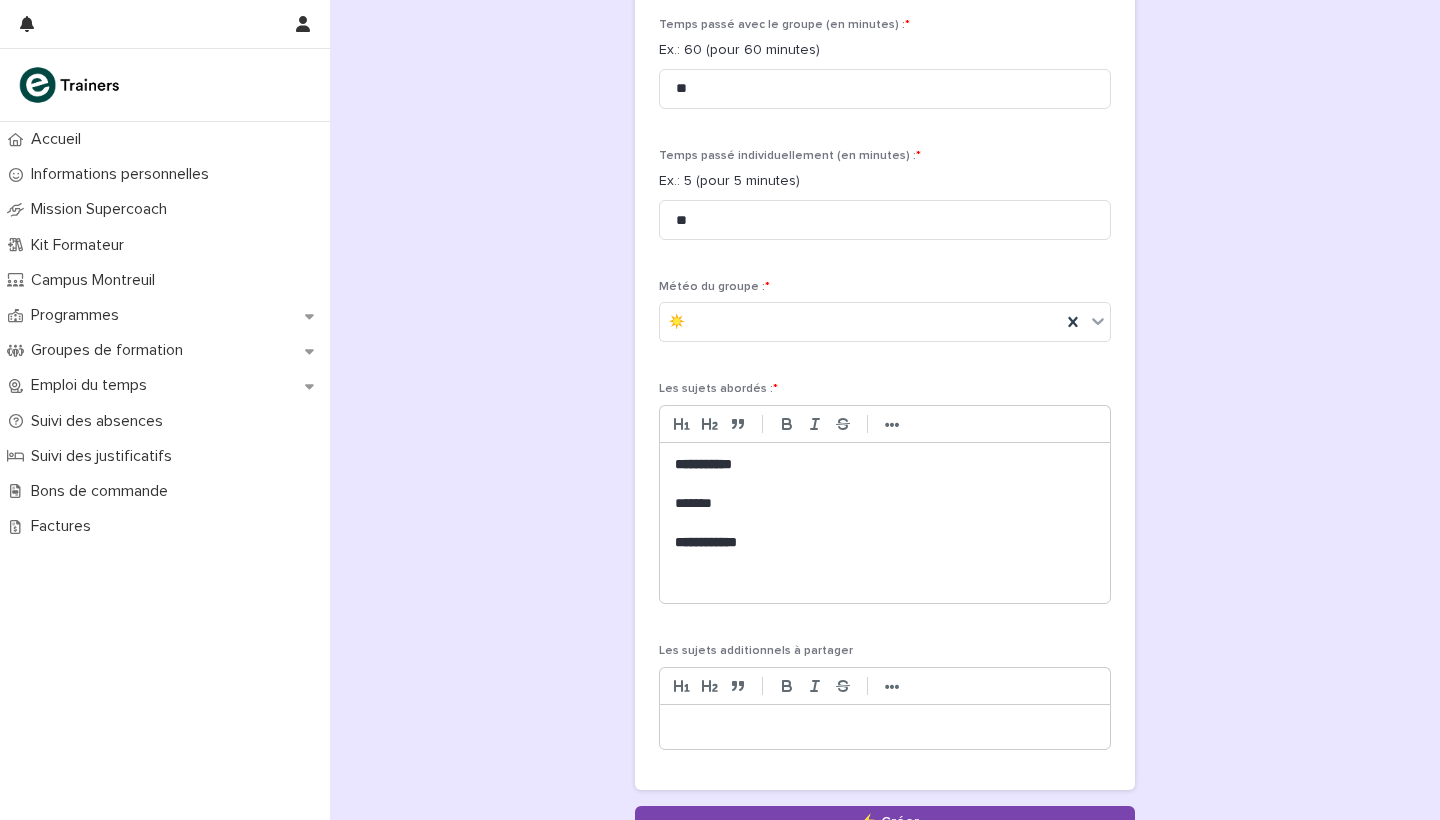 click at bounding box center (885, 523) 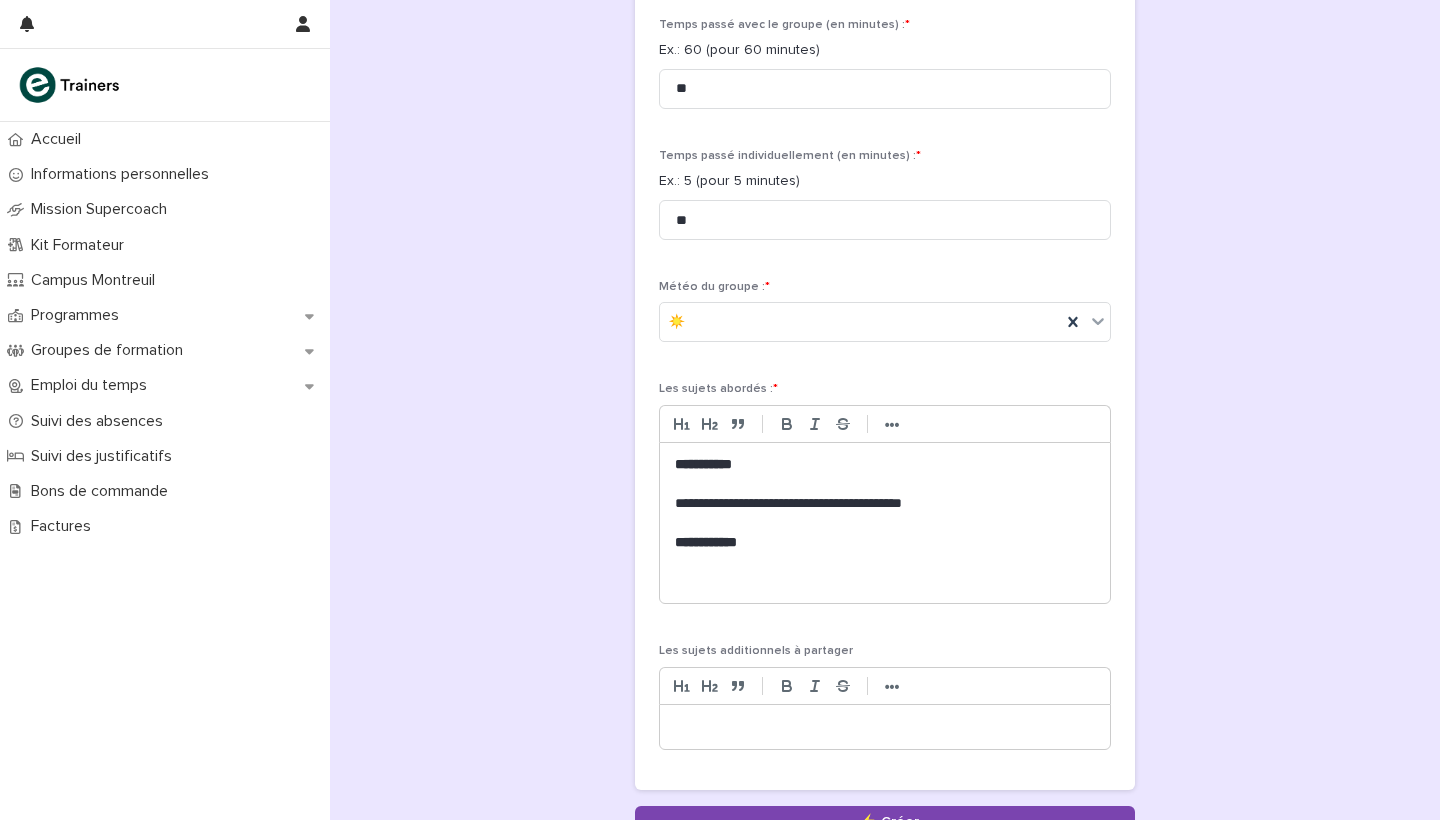 click at bounding box center [885, 581] 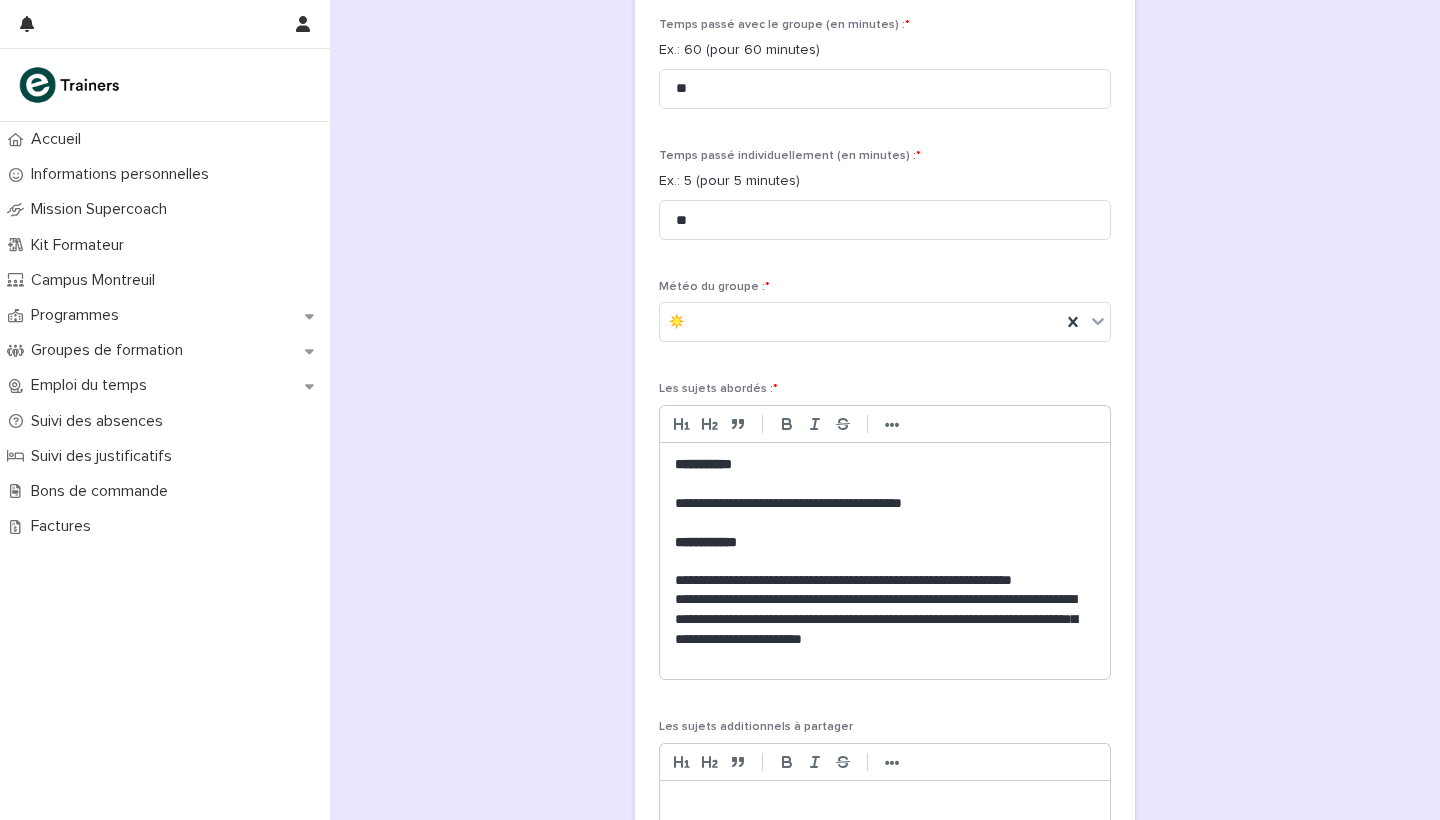 click on "**********" at bounding box center [885, 580] 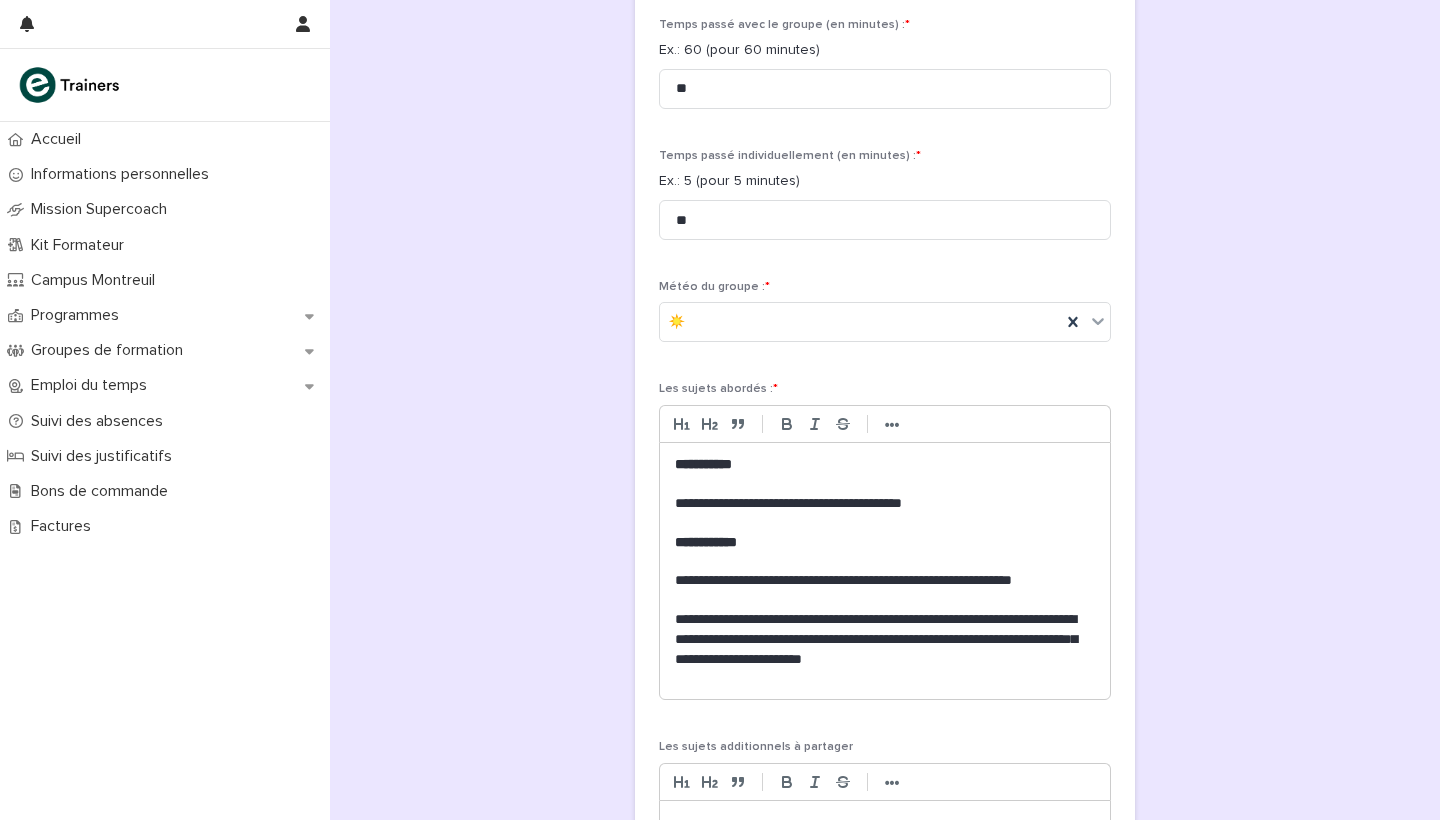 click on "**********" at bounding box center [885, 580] 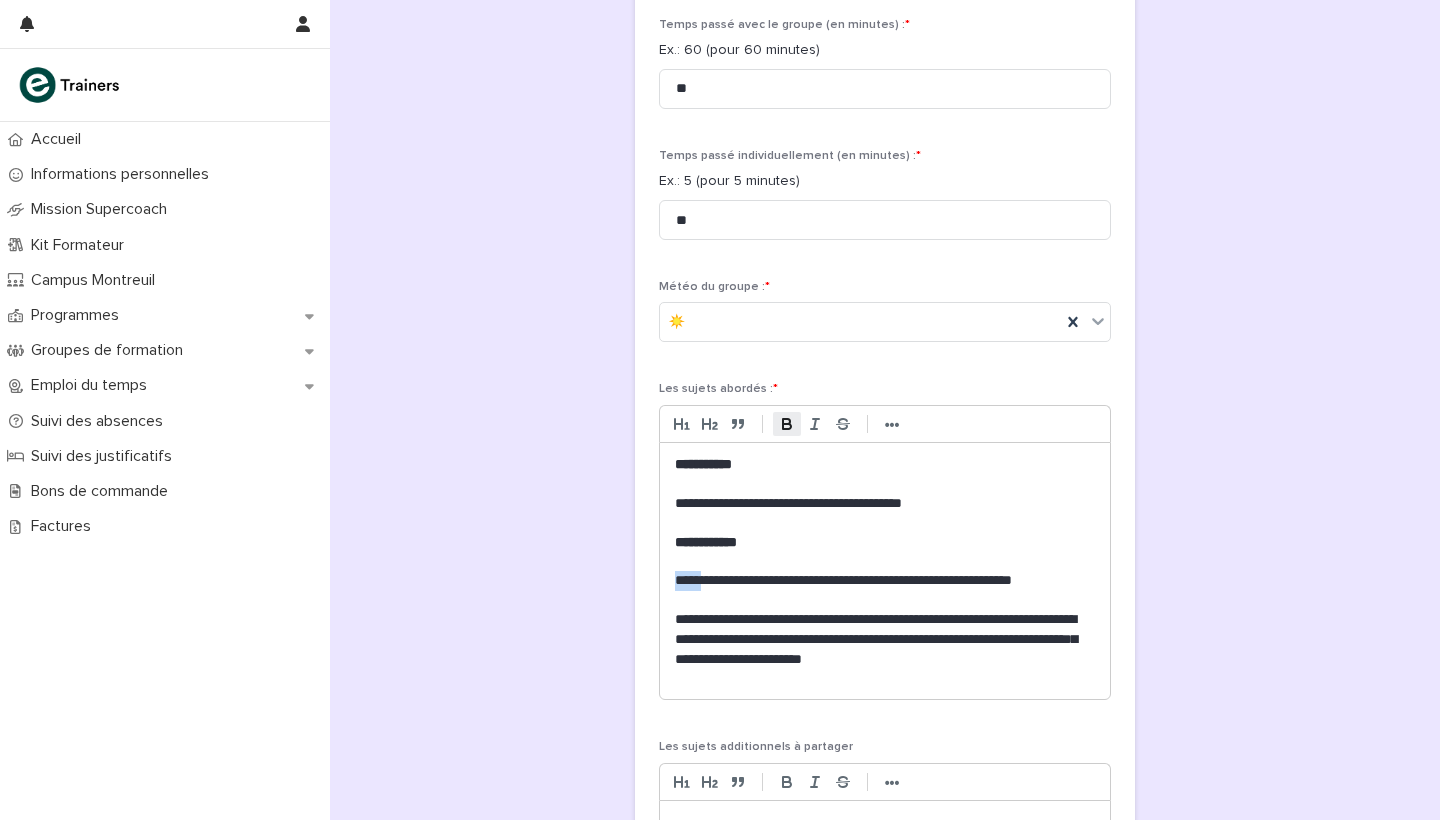 click 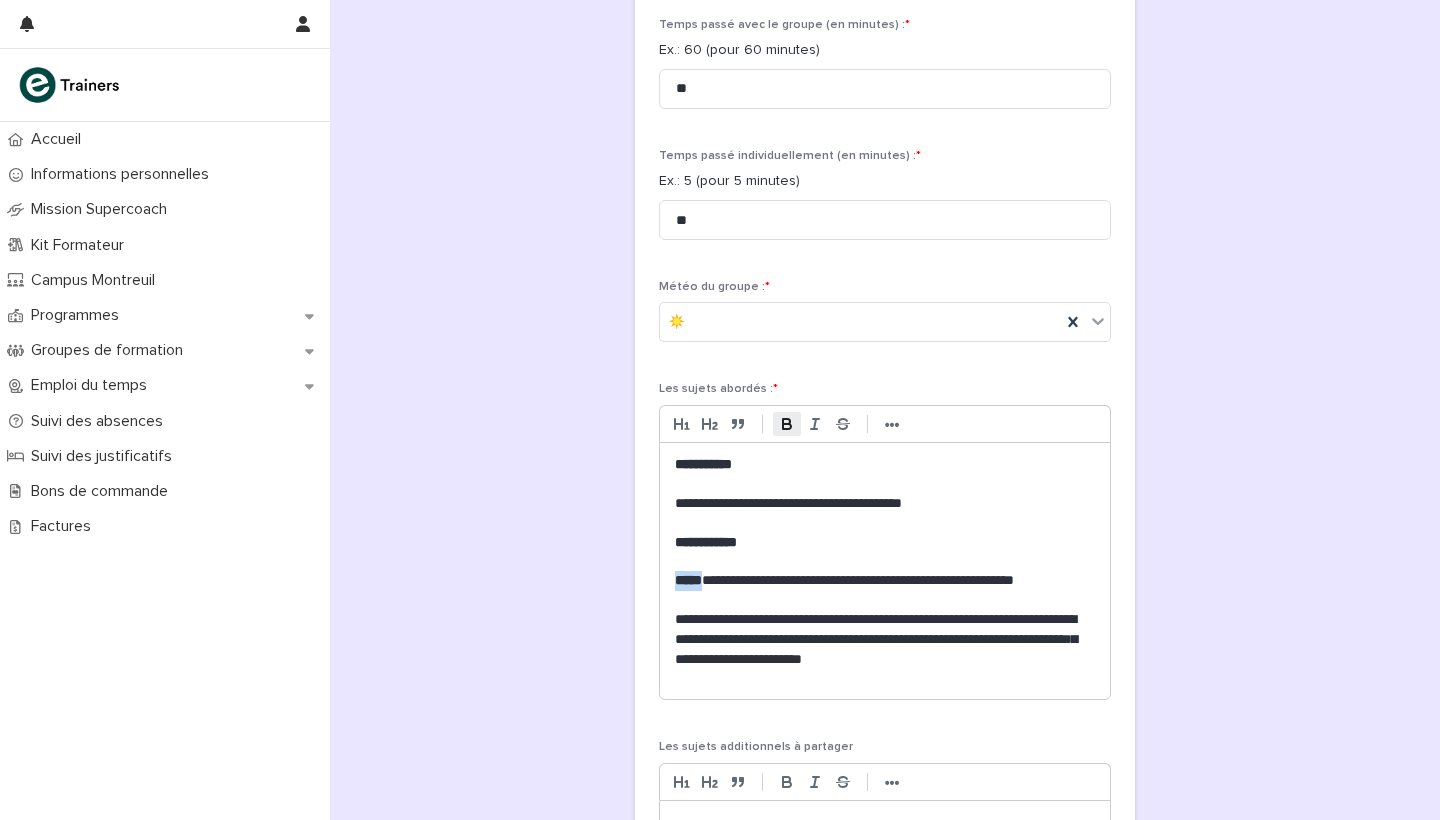 click on "**********" at bounding box center [885, 638] 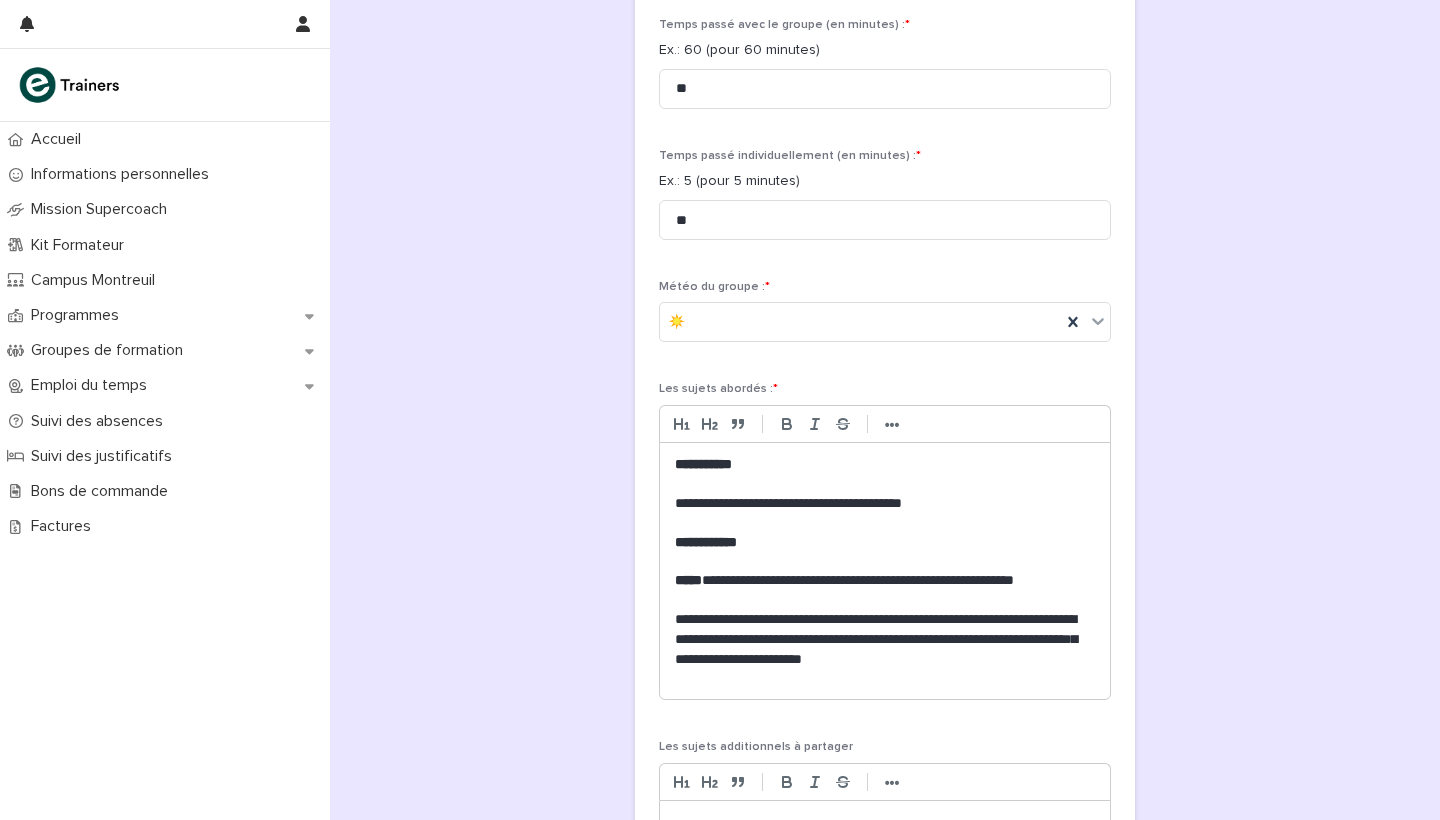 click on "**********" at bounding box center [885, 638] 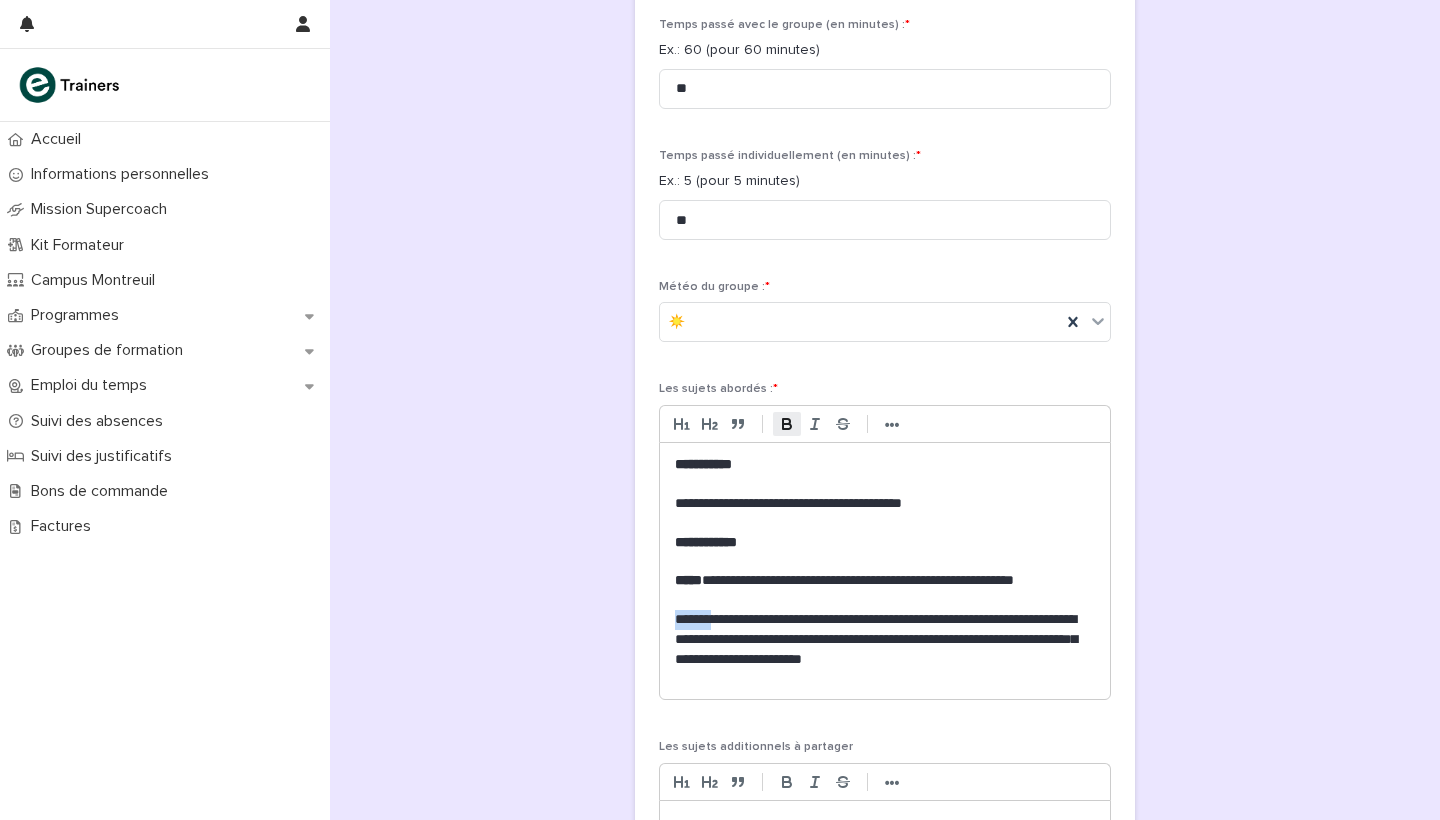 click 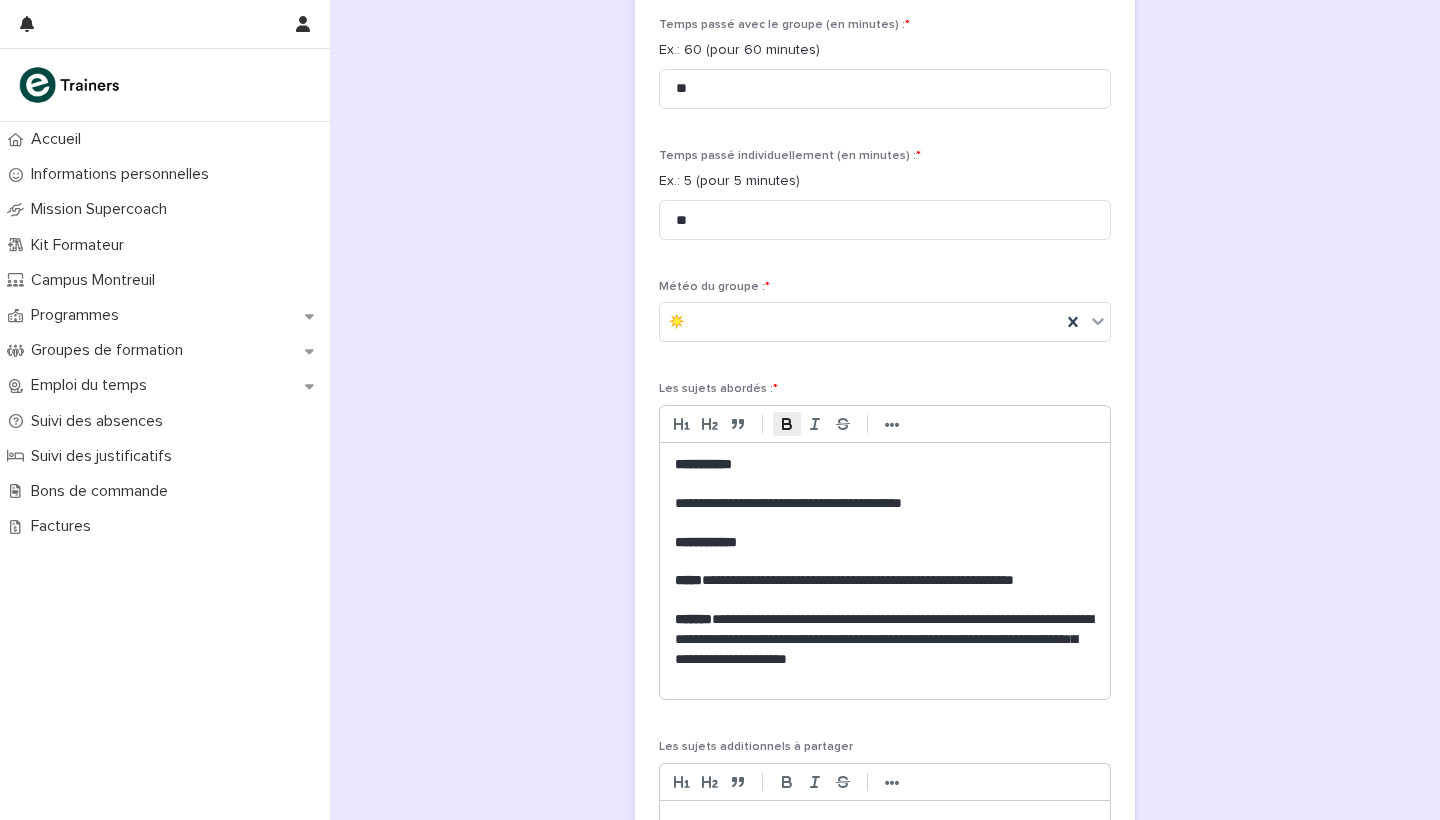 click on "**********" at bounding box center [885, 542] 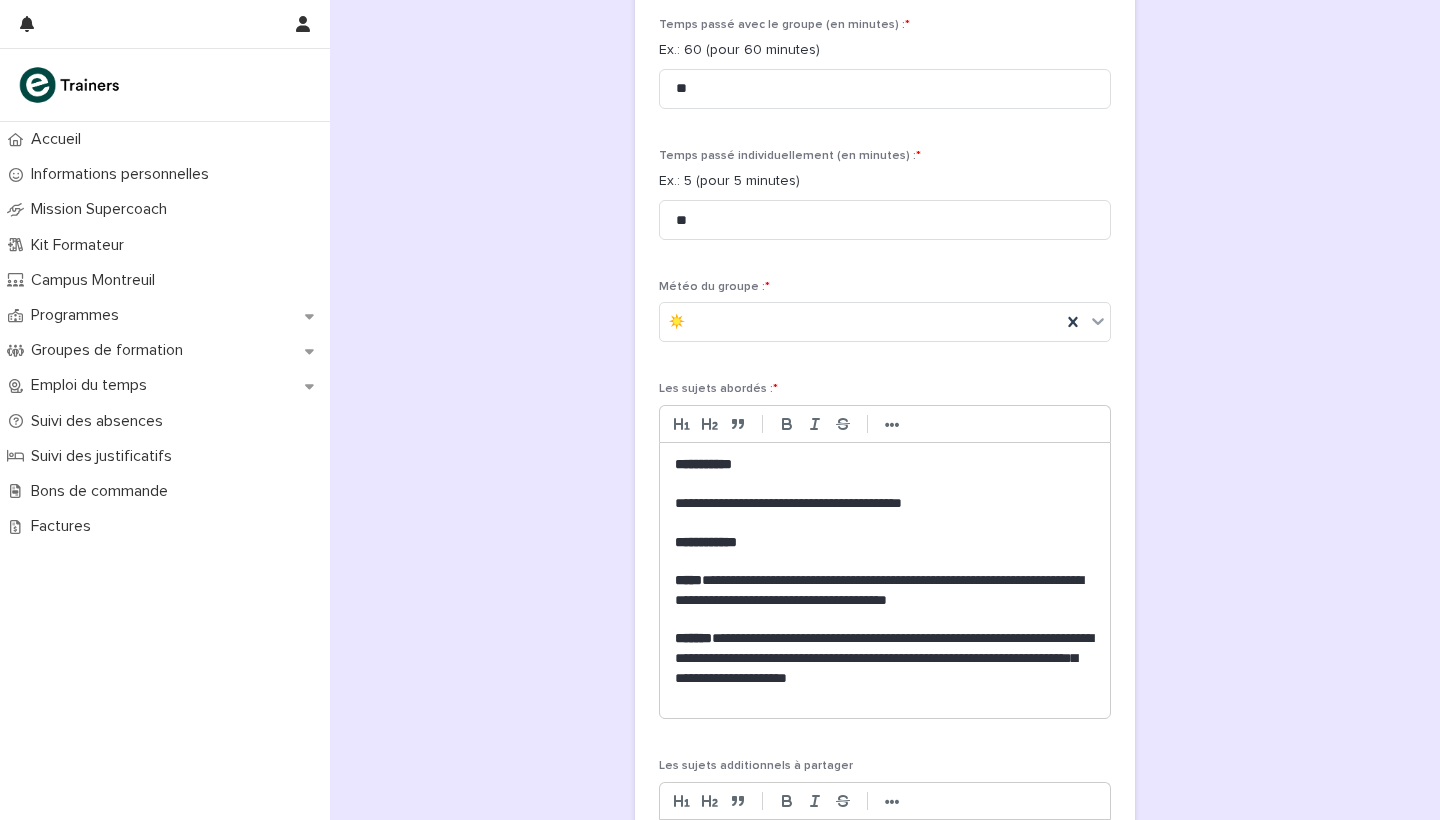 click on "**********" at bounding box center (885, 590) 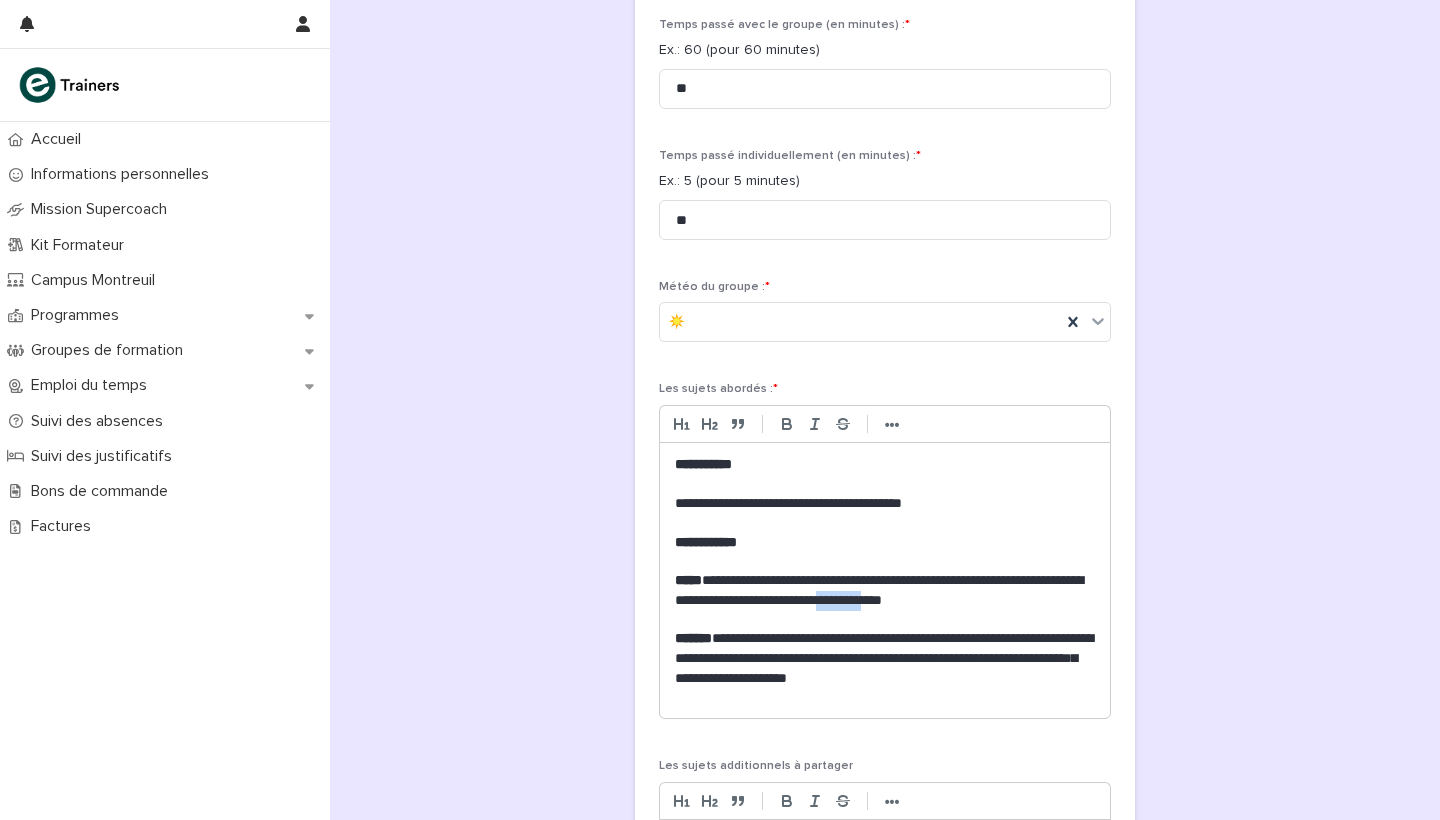 click on "**********" at bounding box center [885, 590] 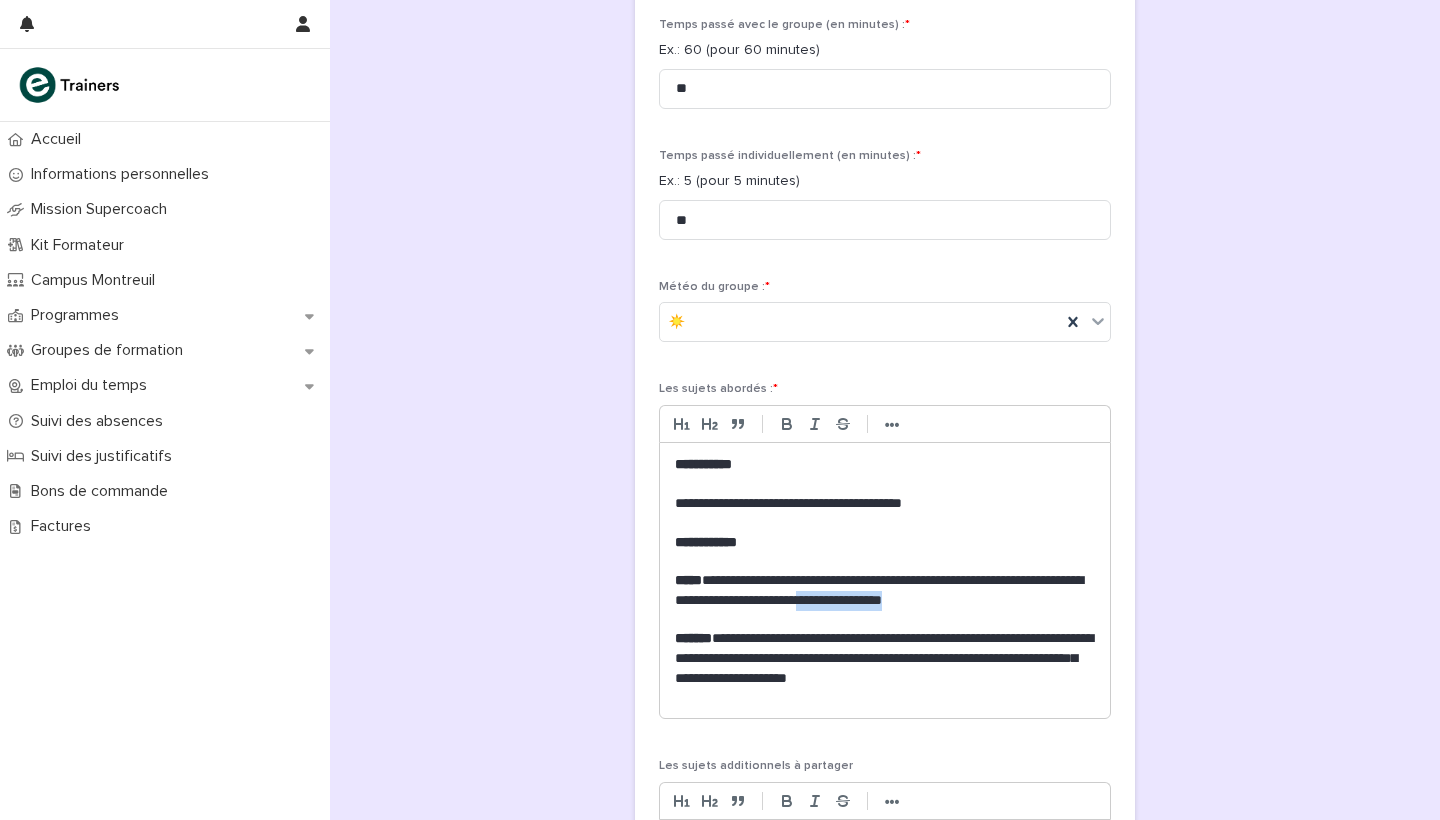 drag, startPoint x: 976, startPoint y: 589, endPoint x: 878, endPoint y: 589, distance: 98 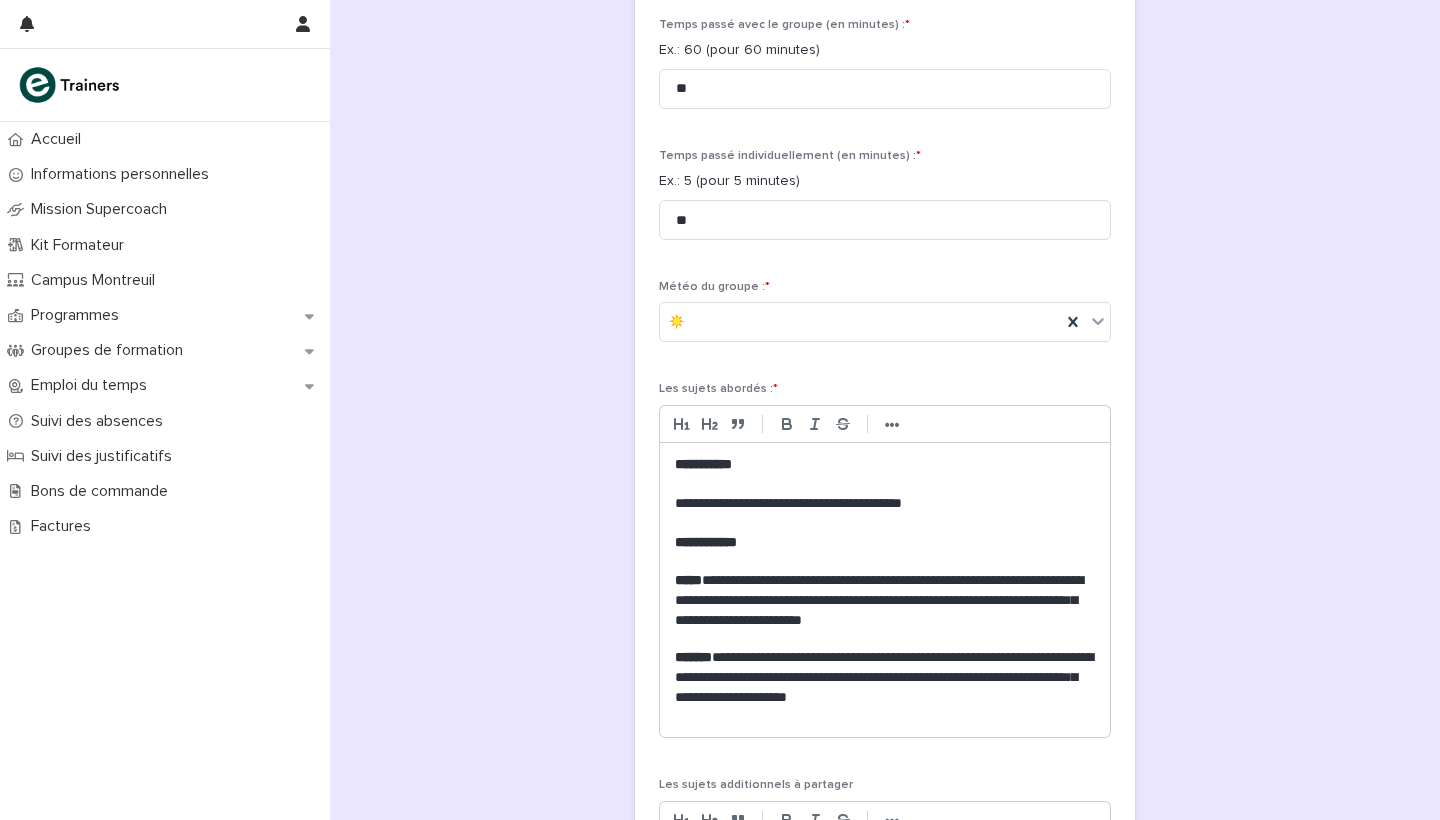 click on "**********" at bounding box center (885, 503) 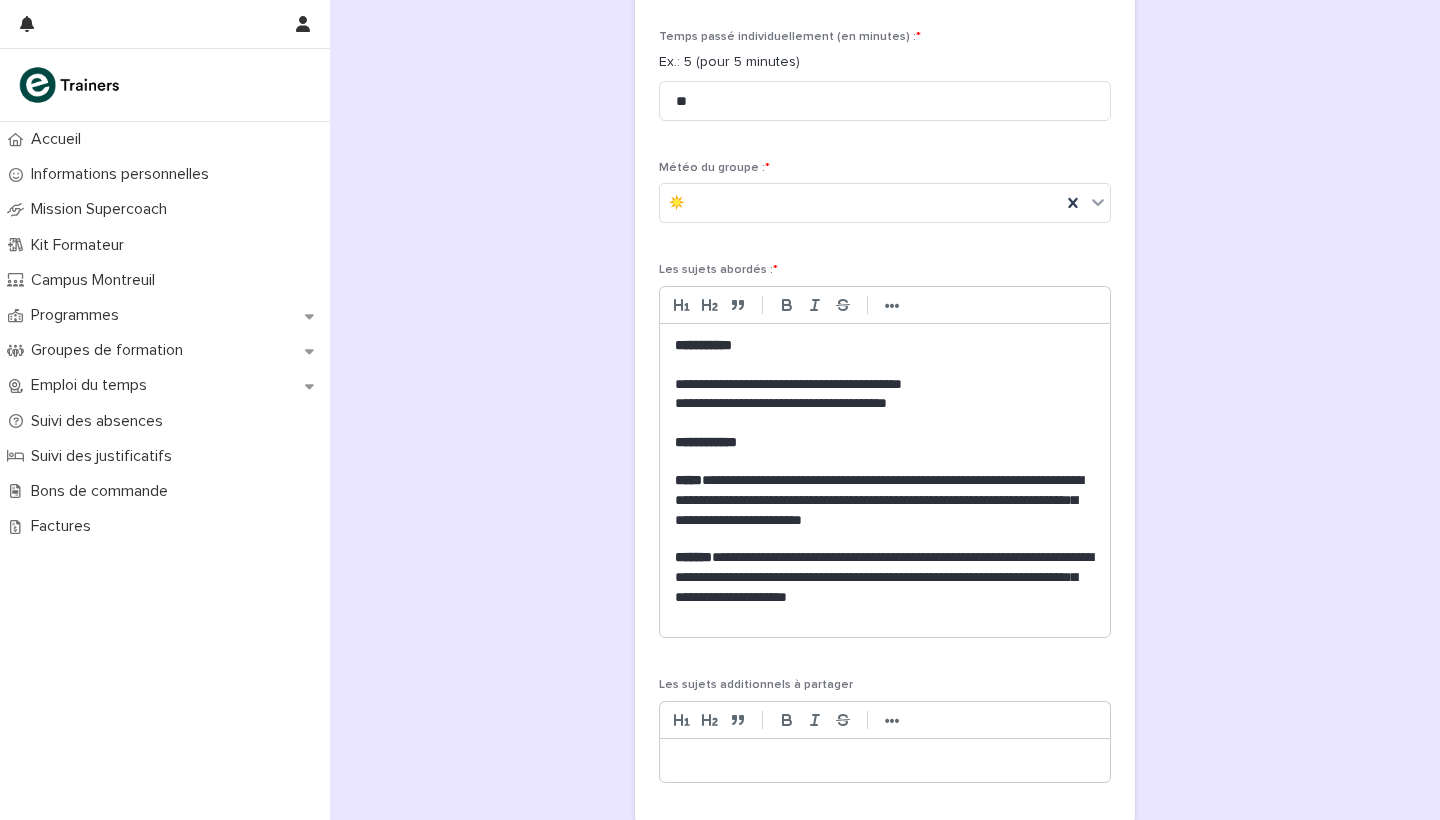 scroll, scrollTop: 518, scrollLeft: 0, axis: vertical 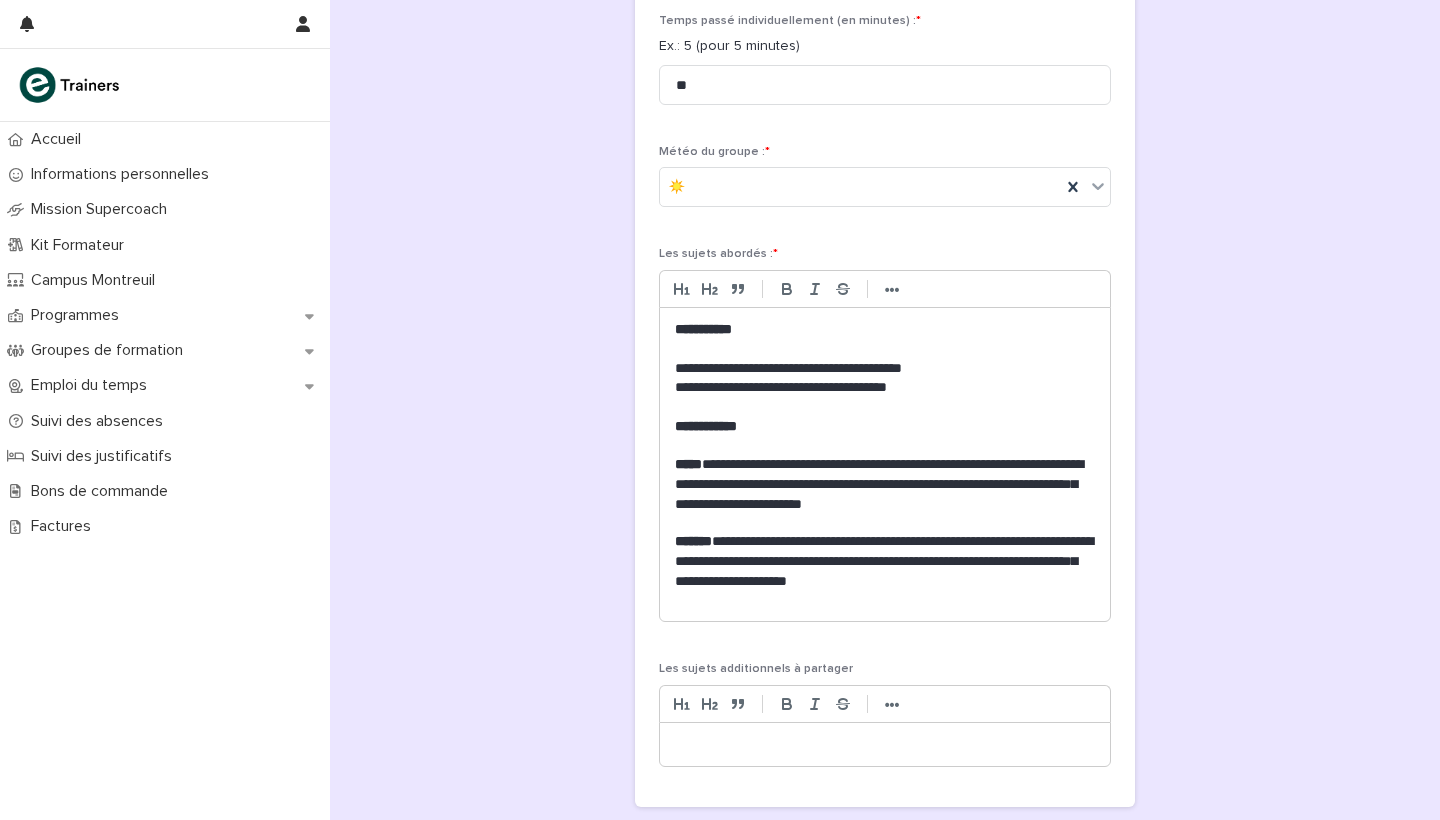 click at bounding box center (885, 745) 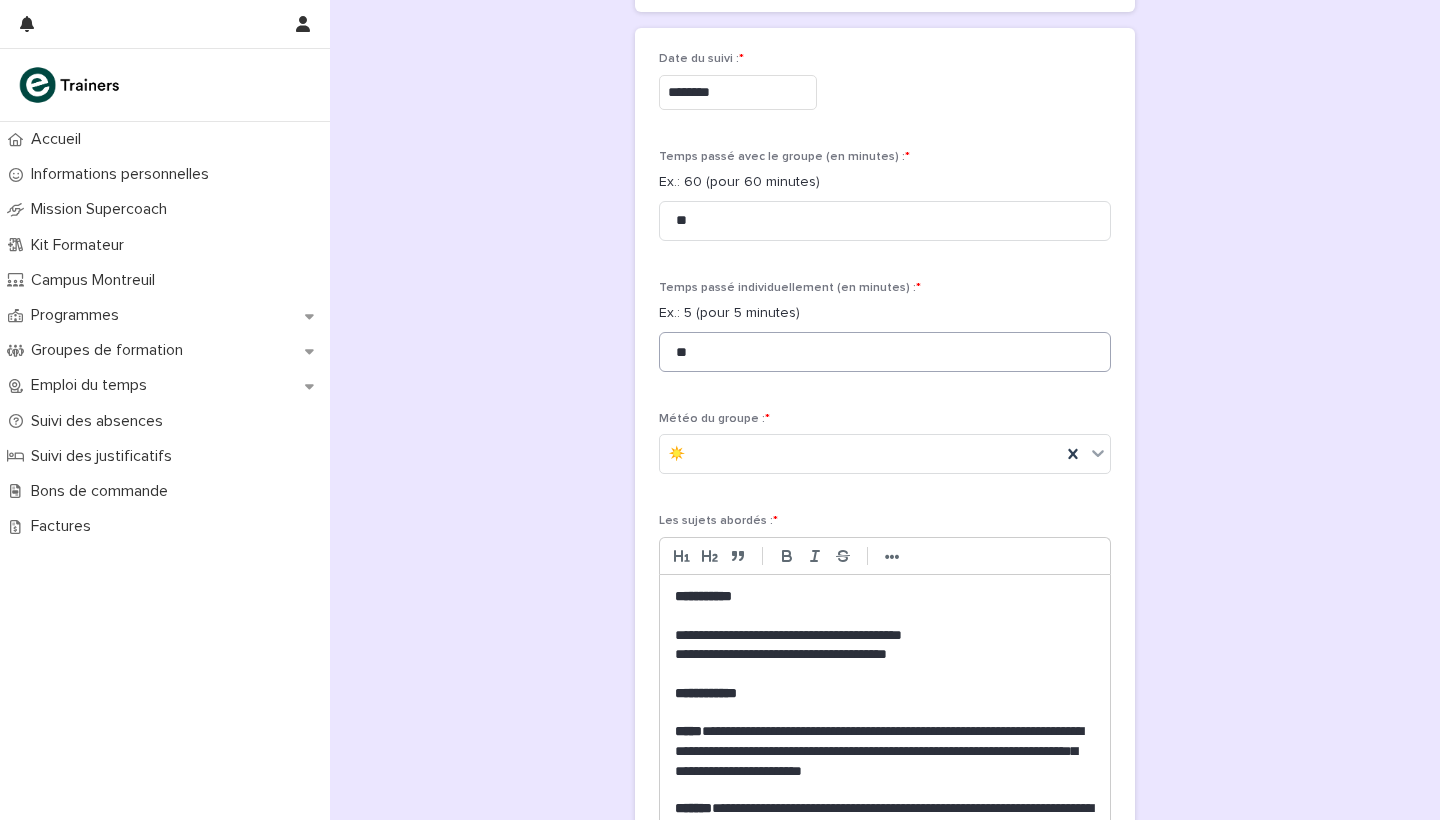scroll, scrollTop: 248, scrollLeft: 0, axis: vertical 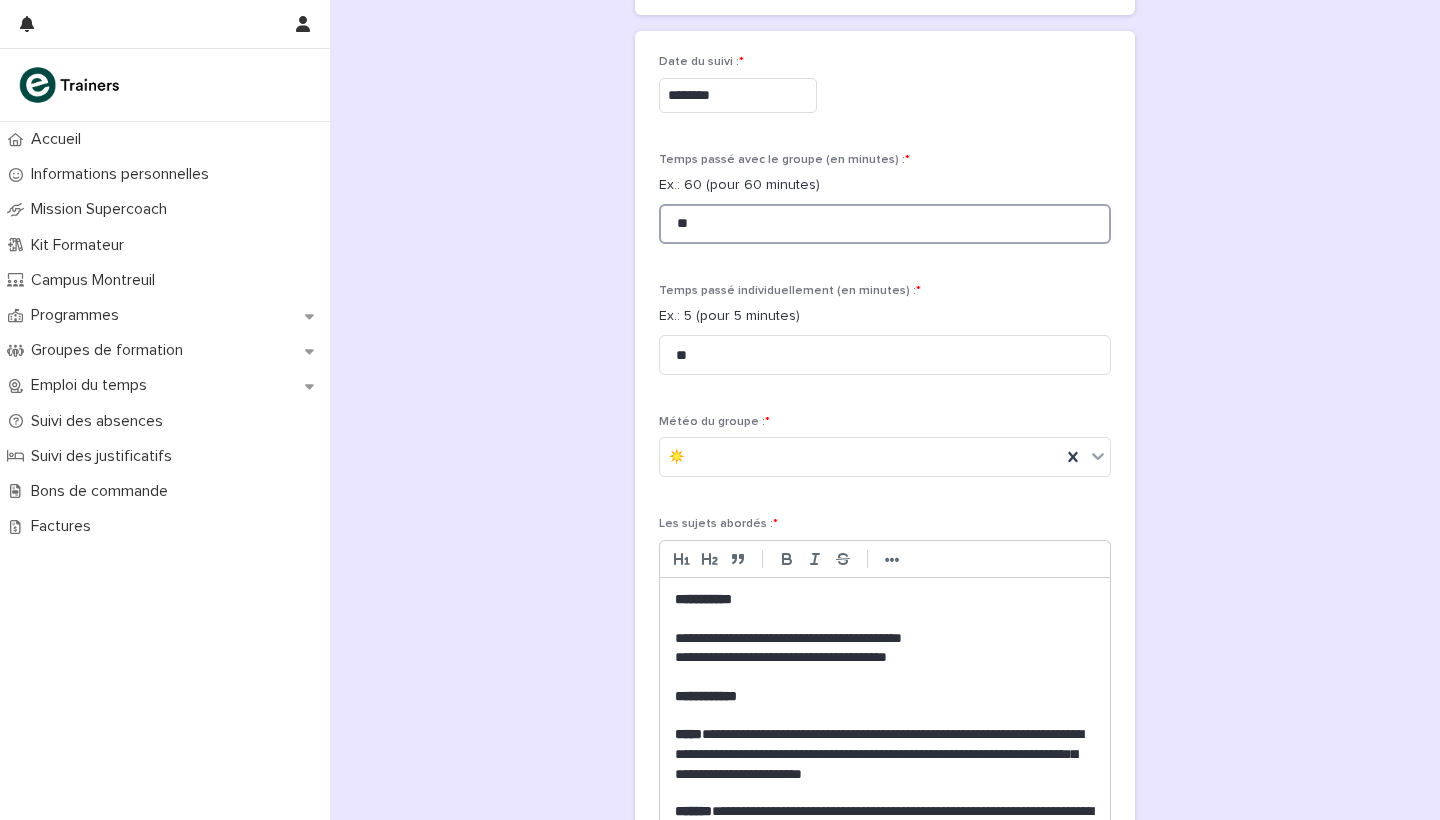 click on "**" at bounding box center (885, 224) 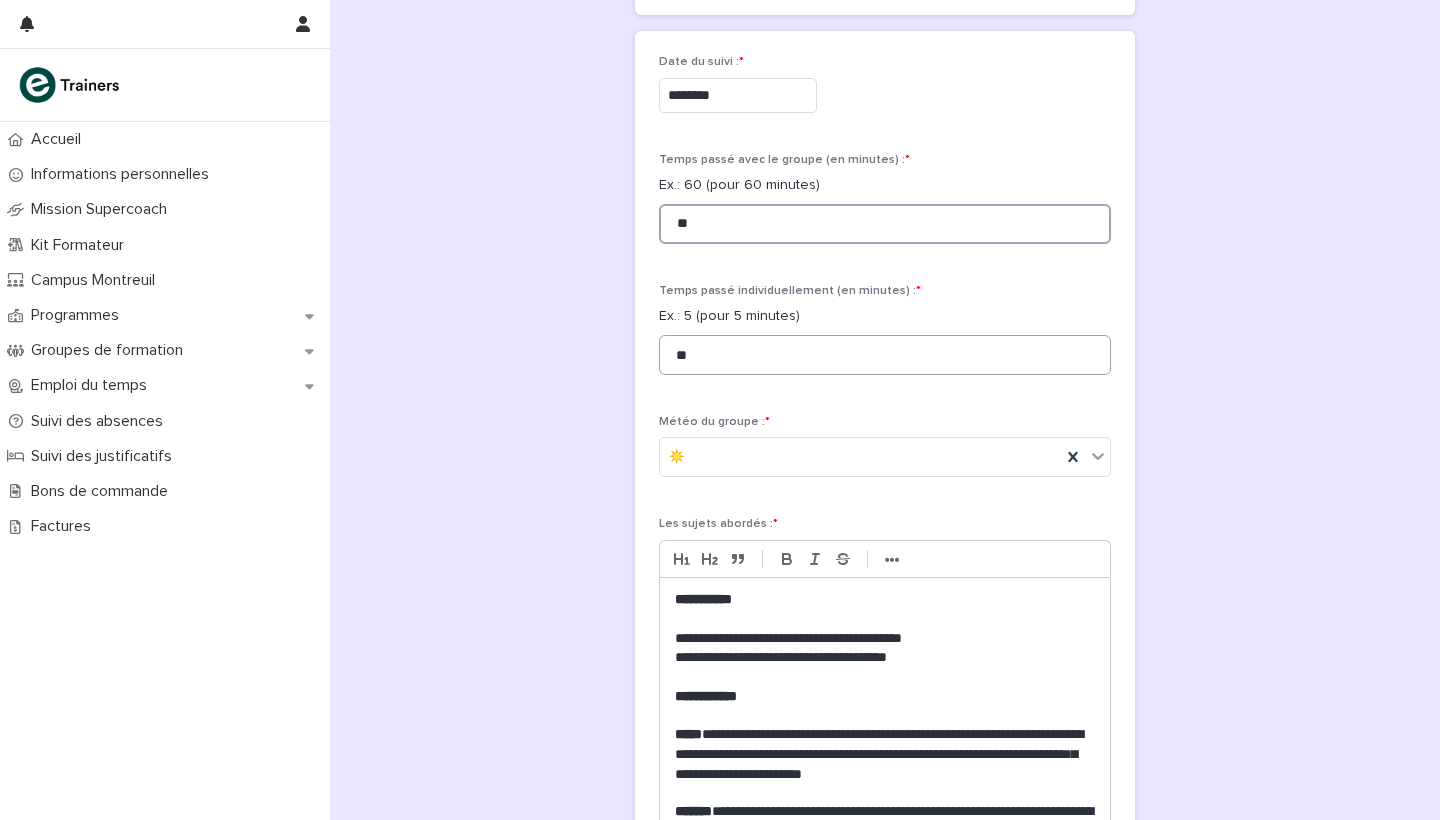 type on "**" 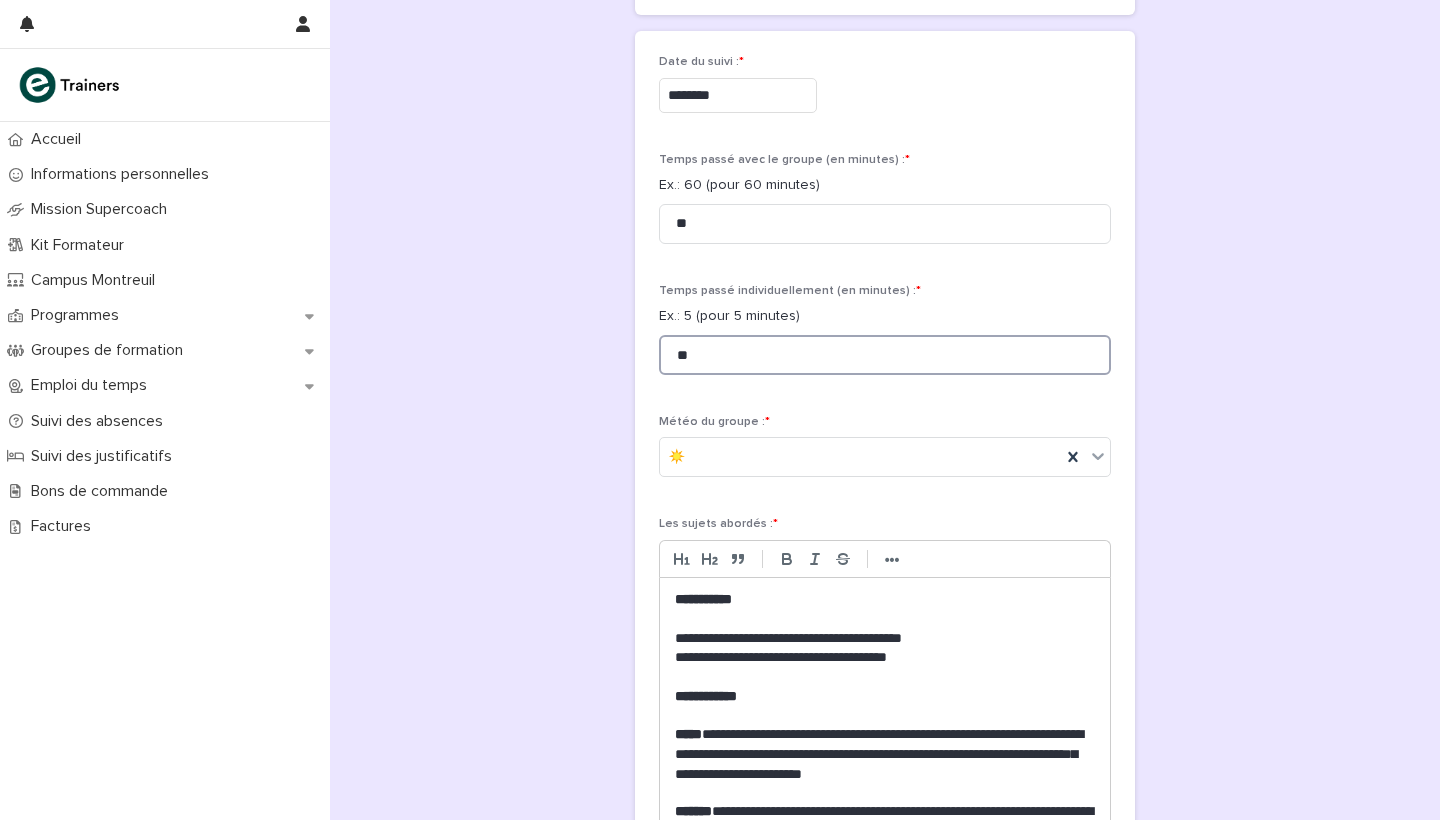 click on "**" at bounding box center (885, 355) 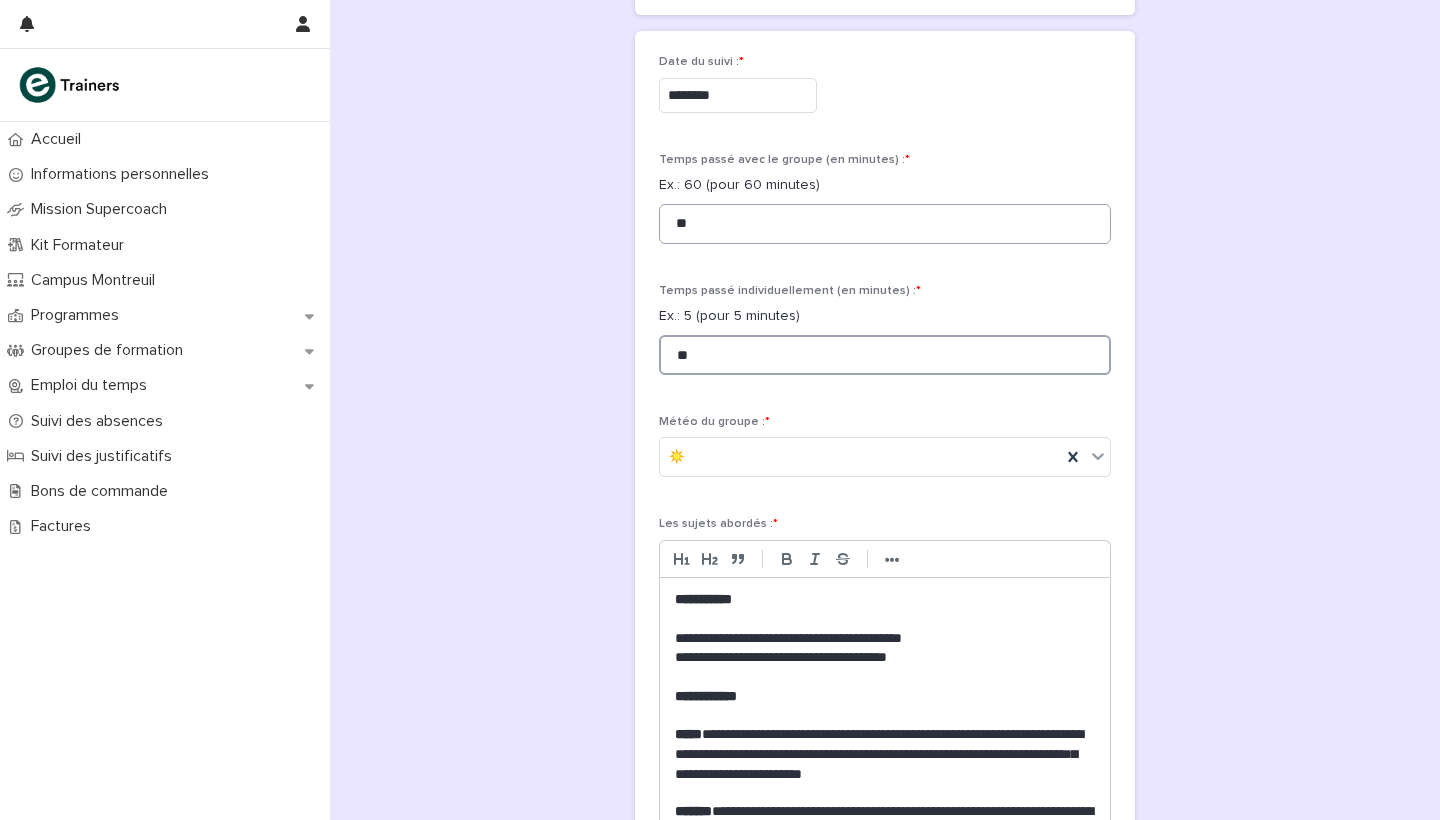 type on "**" 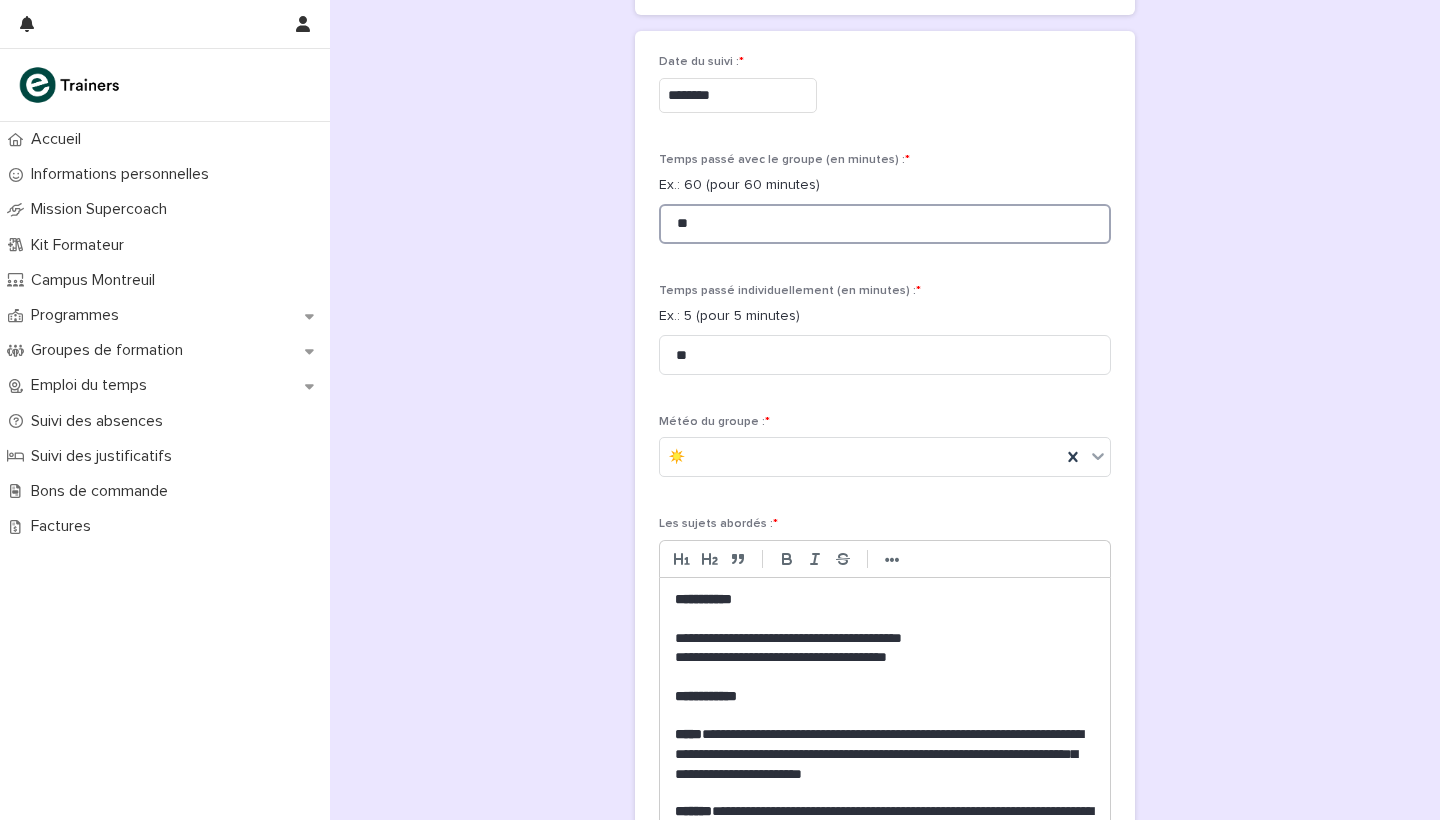 click on "**" at bounding box center [885, 224] 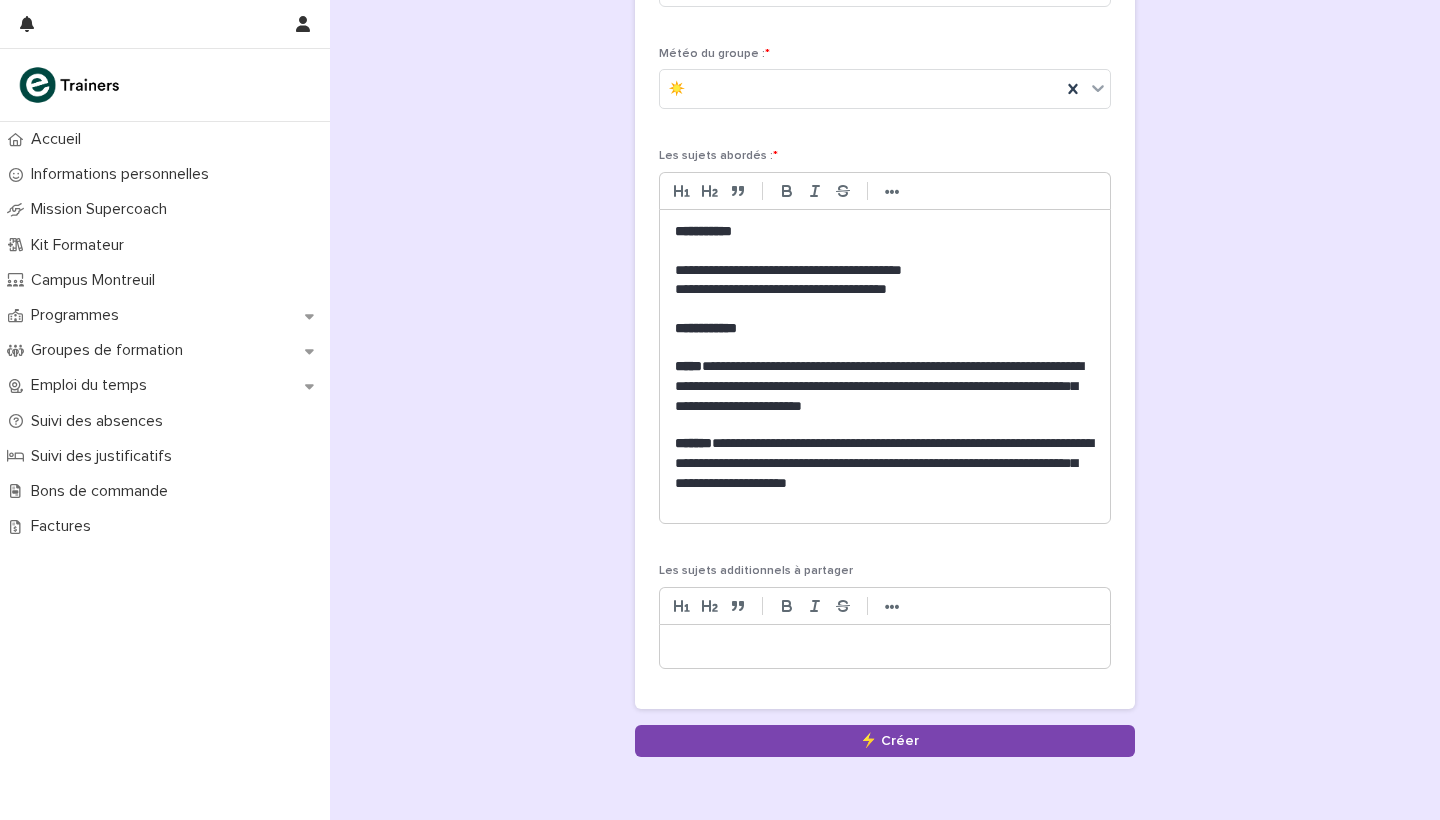 scroll, scrollTop: 617, scrollLeft: 0, axis: vertical 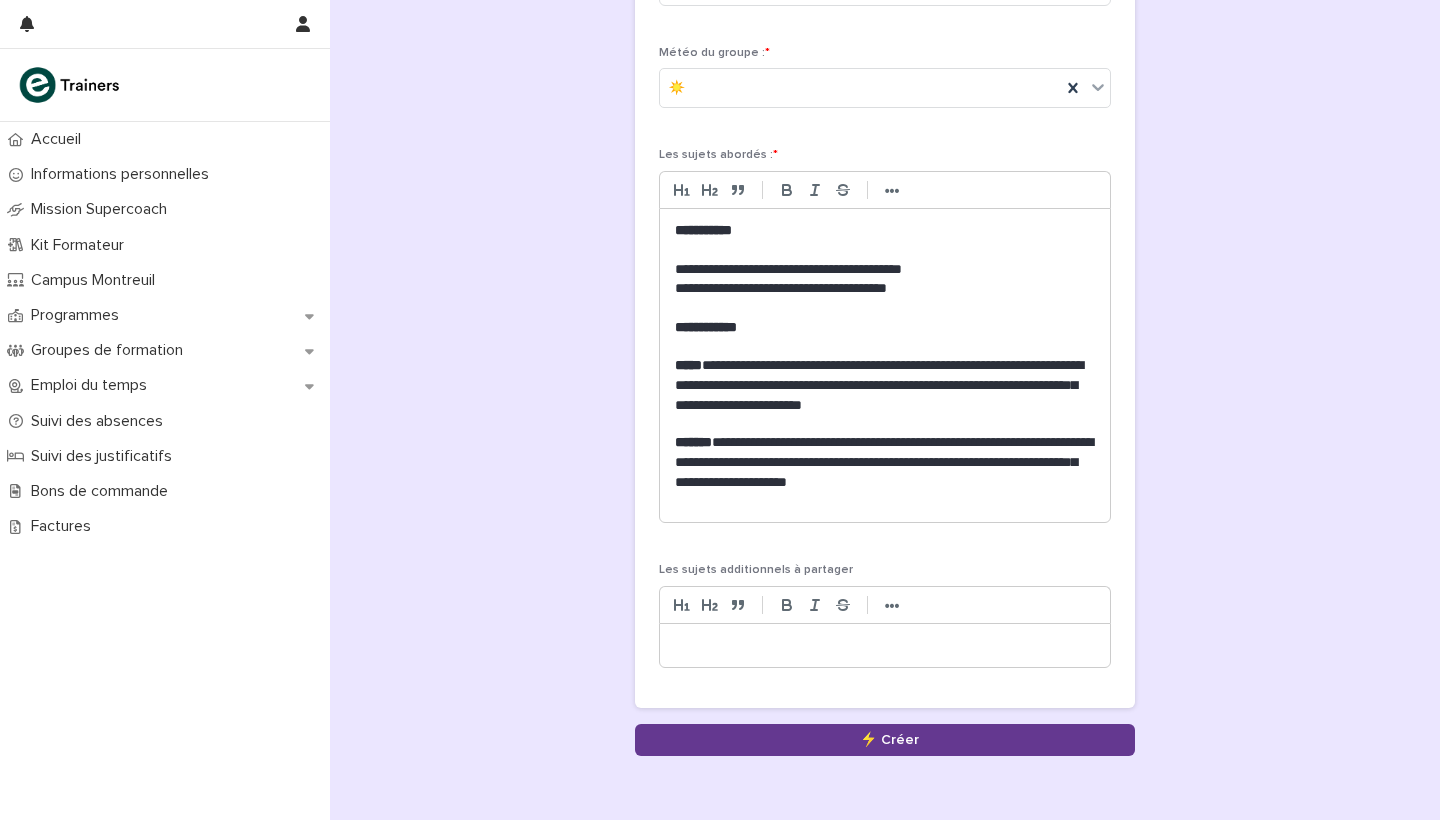 type on "**" 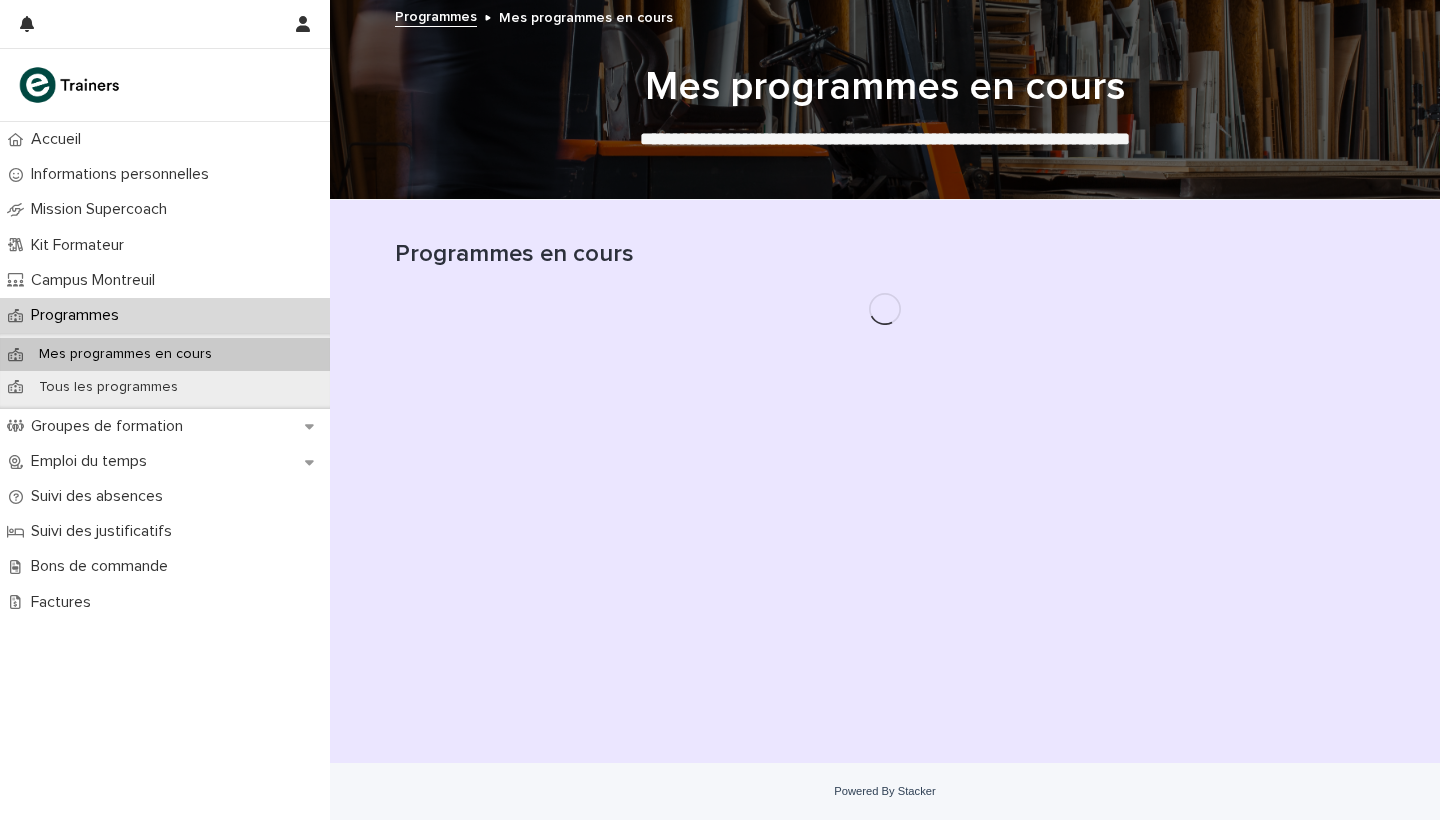 scroll, scrollTop: 0, scrollLeft: 0, axis: both 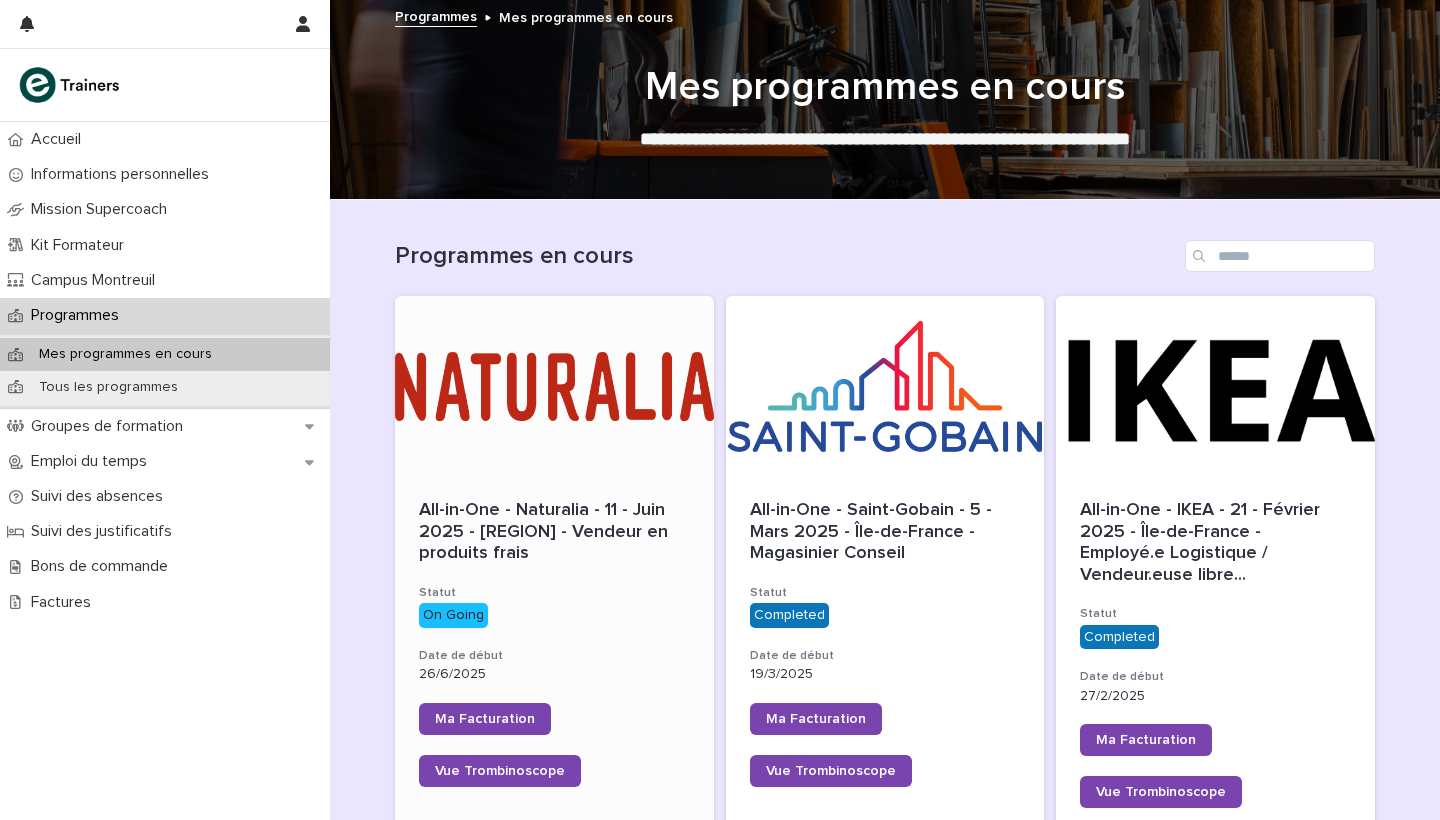 click at bounding box center [554, 386] 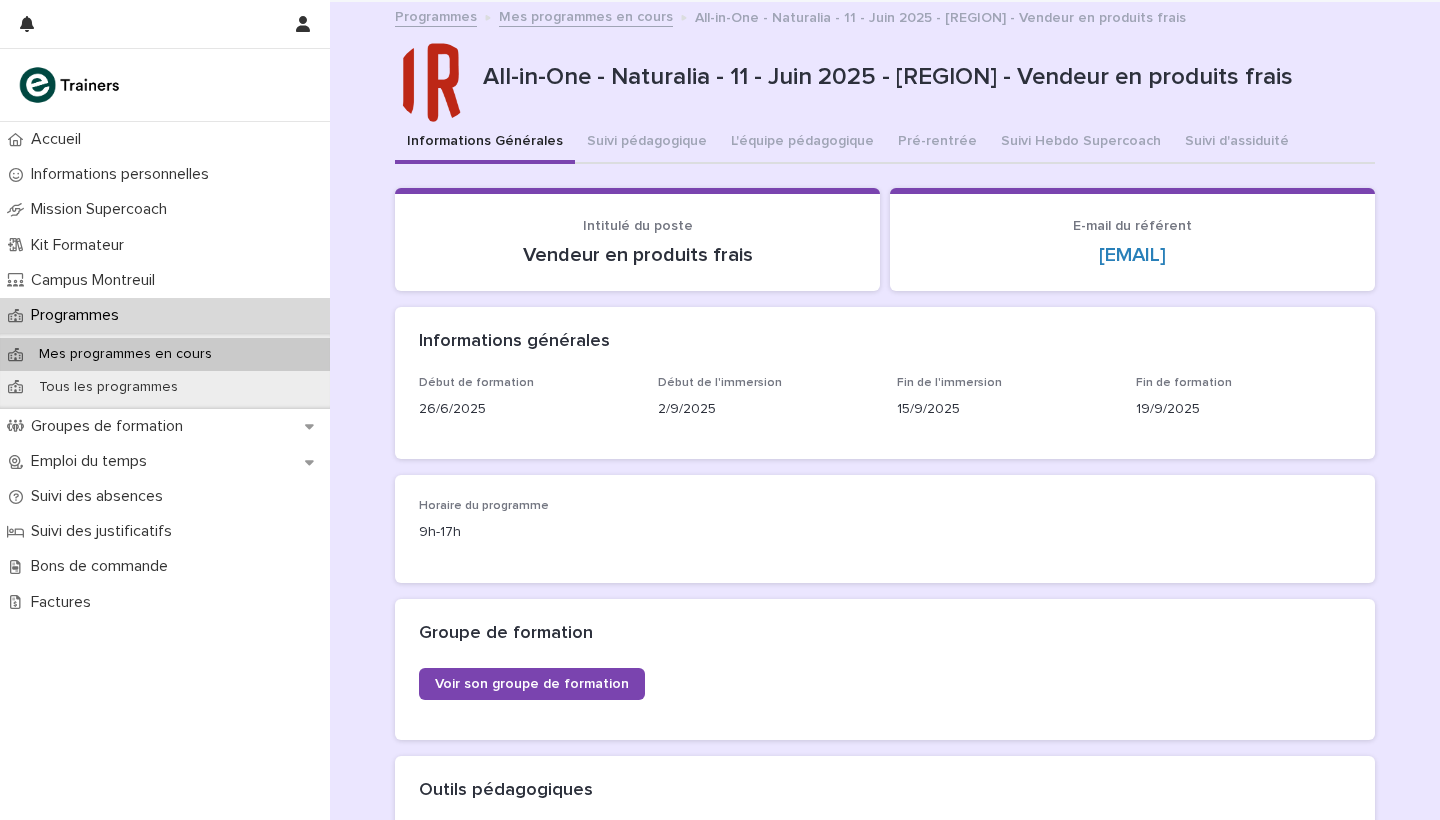 scroll, scrollTop: 622, scrollLeft: 0, axis: vertical 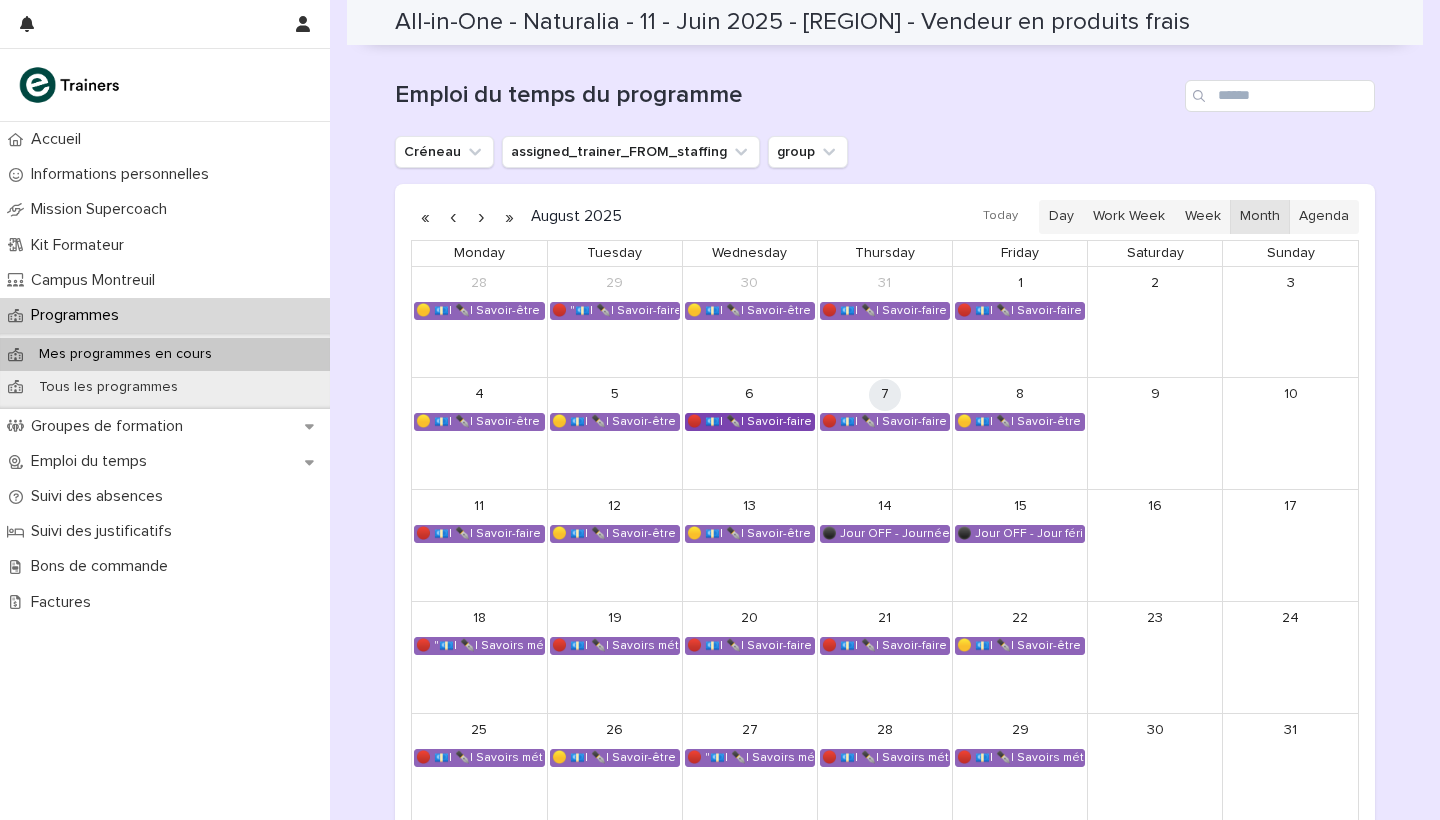 click on "🔴 💶| ✒️| Savoir-faire métier - Gestion des réclamations clients" at bounding box center [750, 422] 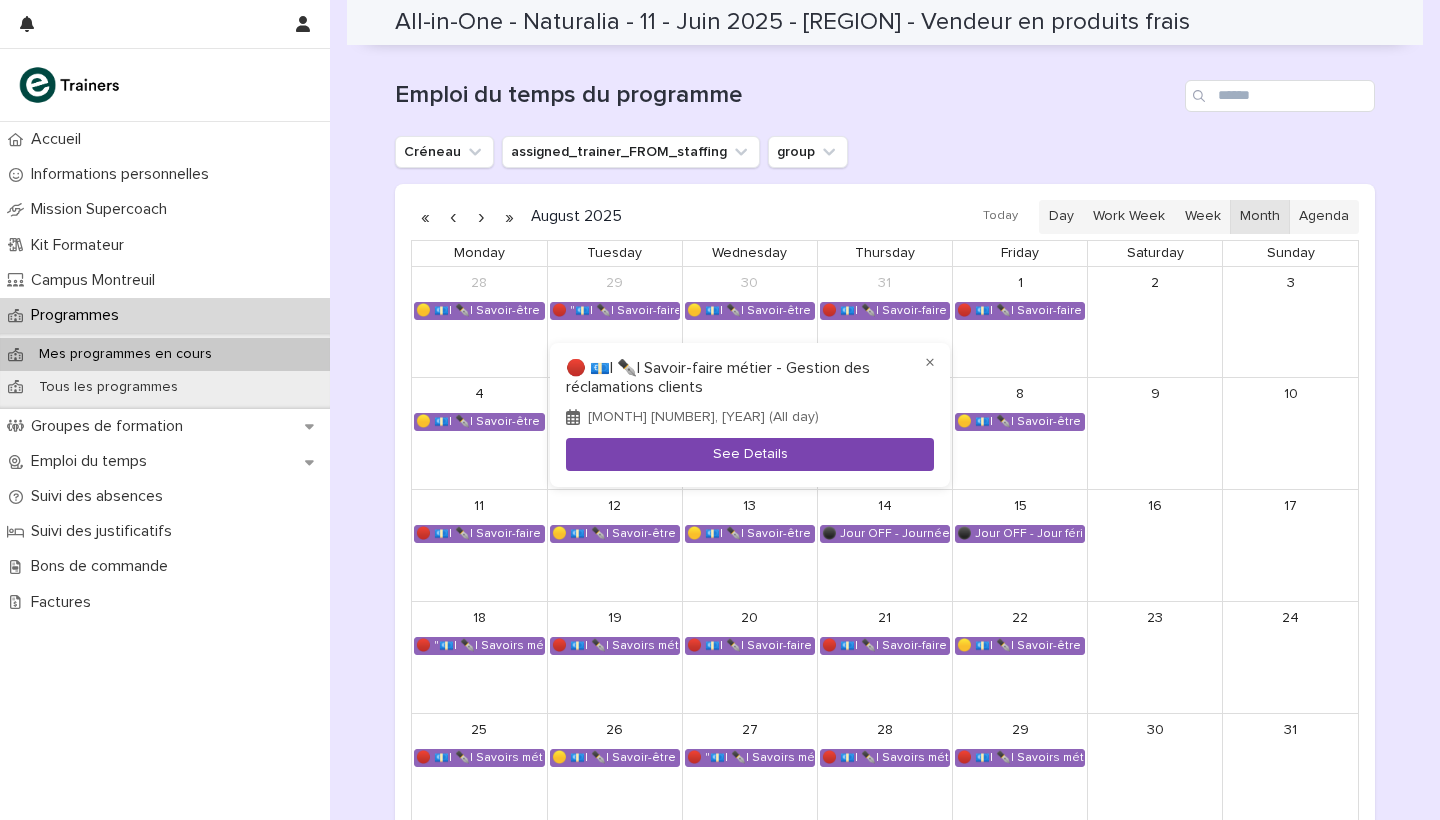 click on "See Details" at bounding box center [750, 454] 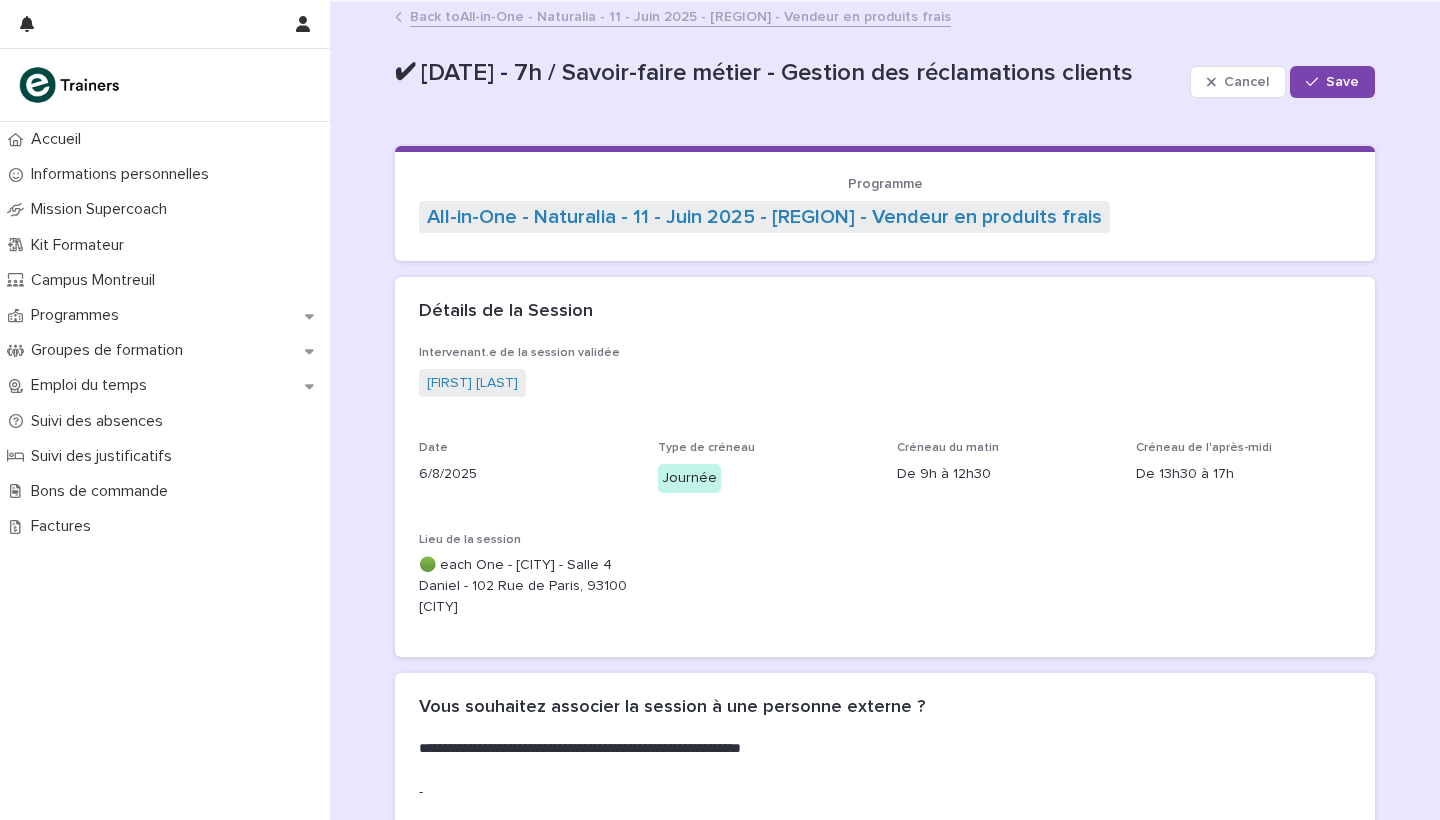 scroll, scrollTop: 0, scrollLeft: 0, axis: both 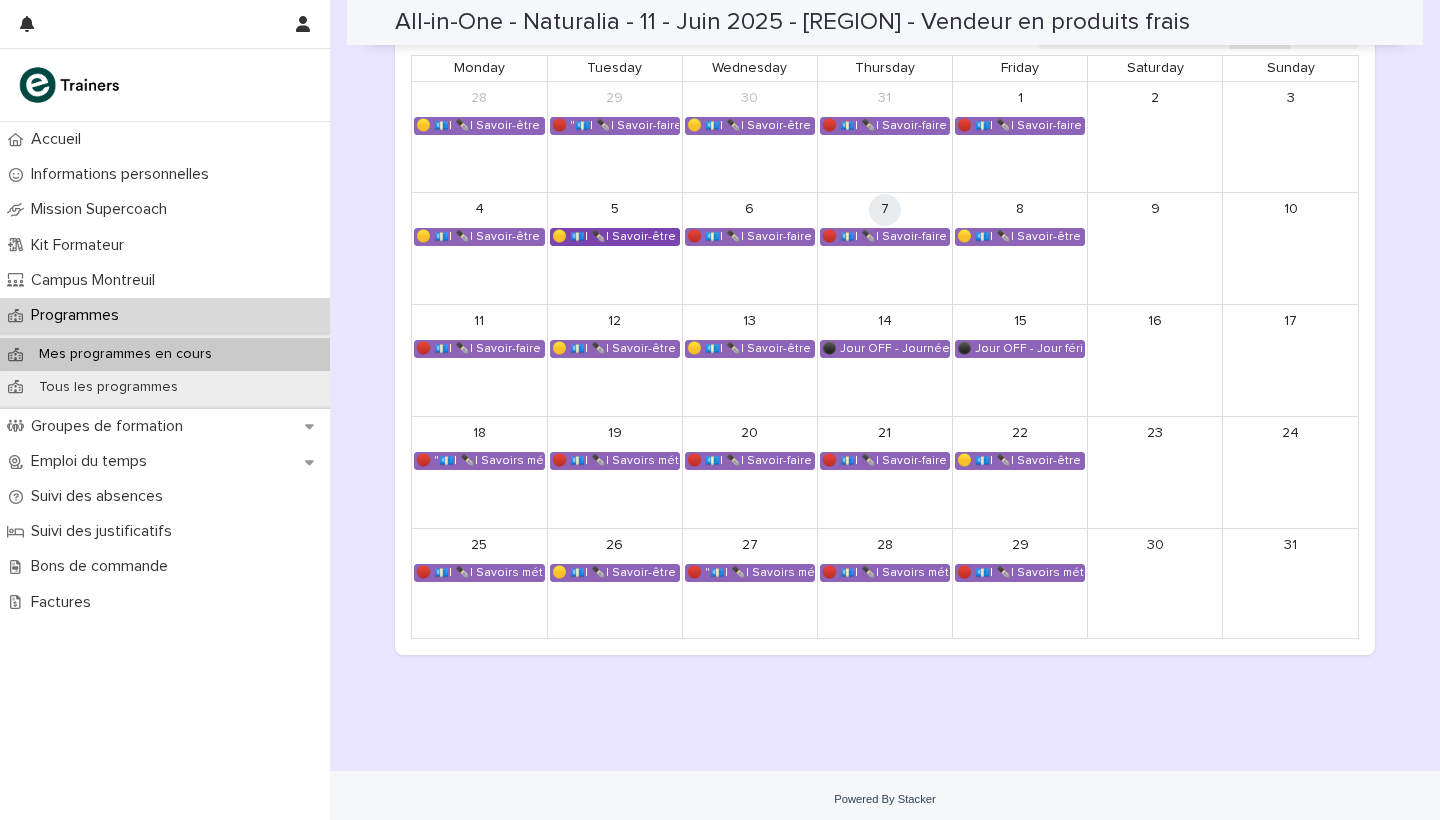 click on "🟡 💶| ✒️| Savoir-être métier - Gestion du stress et des imprévus dans un espace de vente" at bounding box center [615, 237] 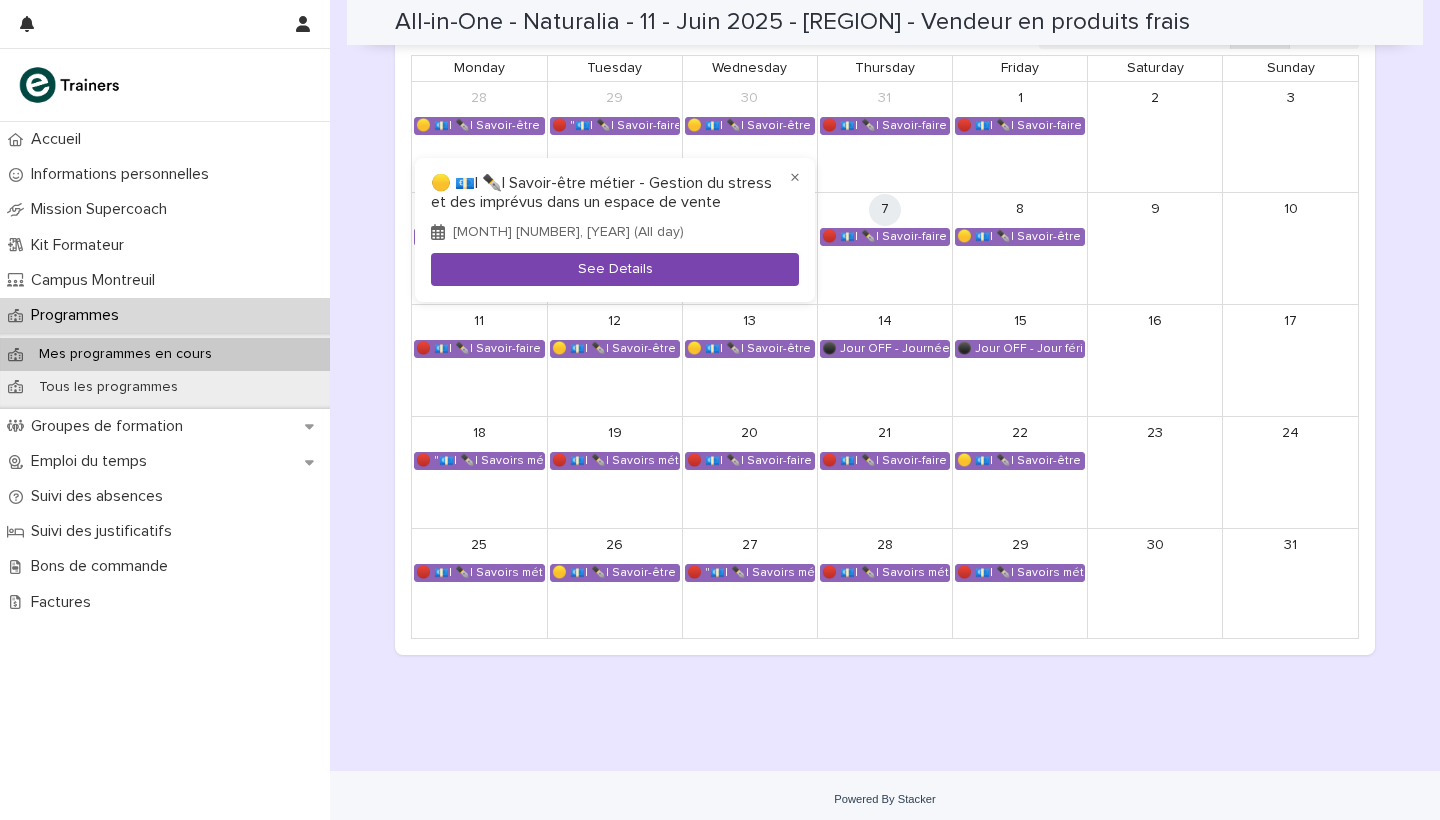 click on "See Details" at bounding box center (615, 269) 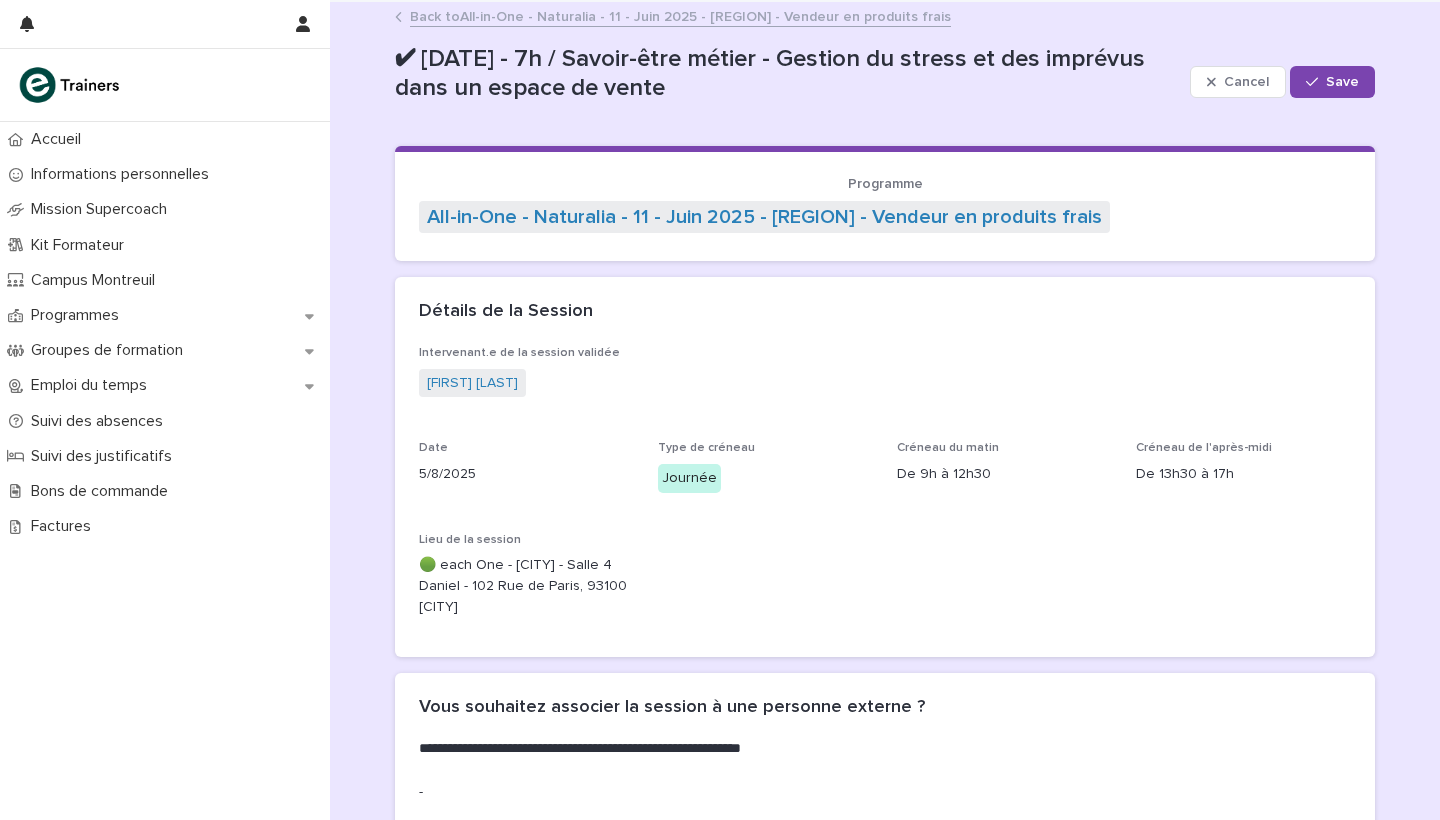 scroll, scrollTop: 0, scrollLeft: 0, axis: both 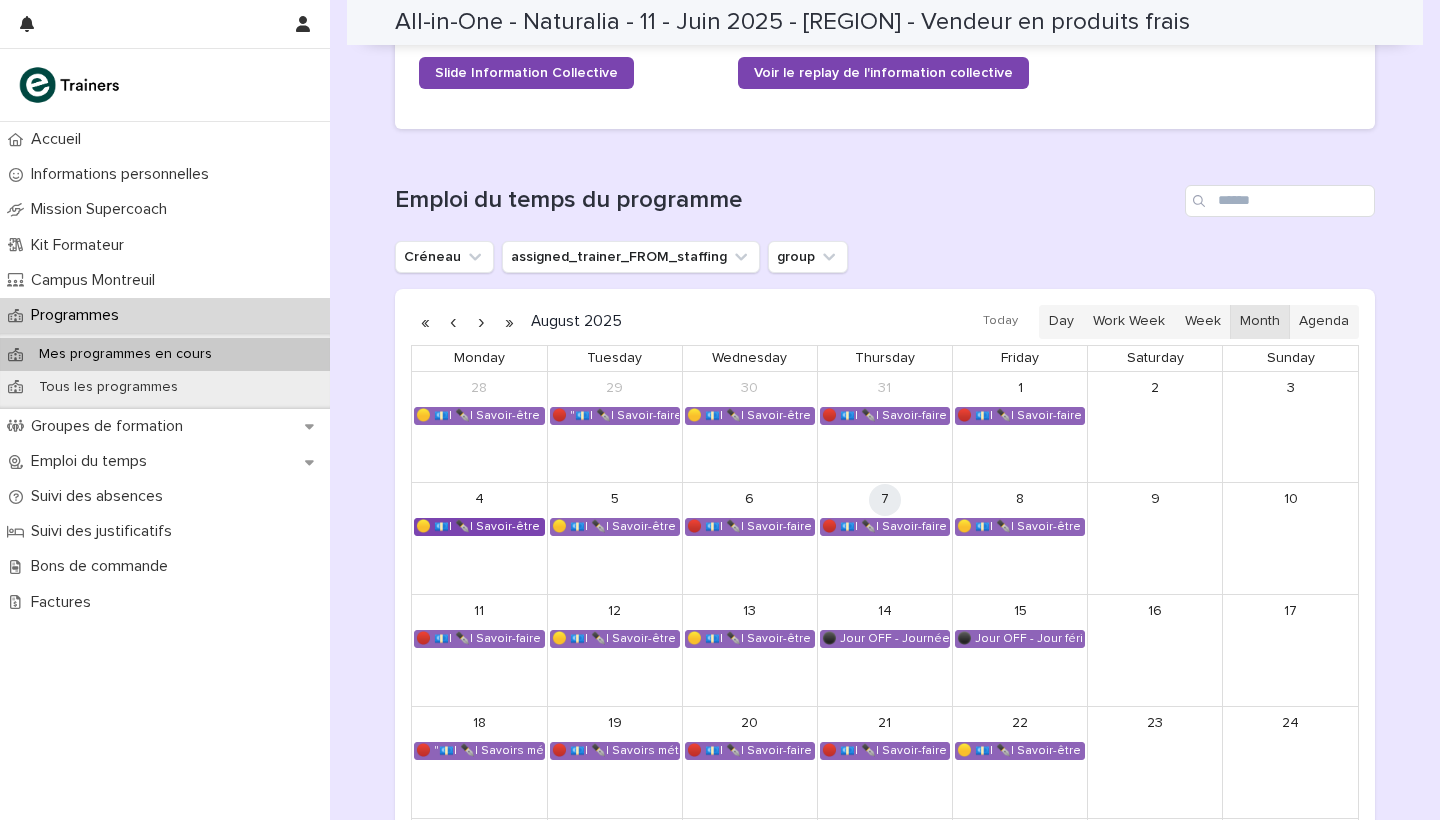 click on "🟡 💶| ✒️| Savoir-être métier - Organisation de son travail selon les priorités et ses objectifs" at bounding box center [479, 527] 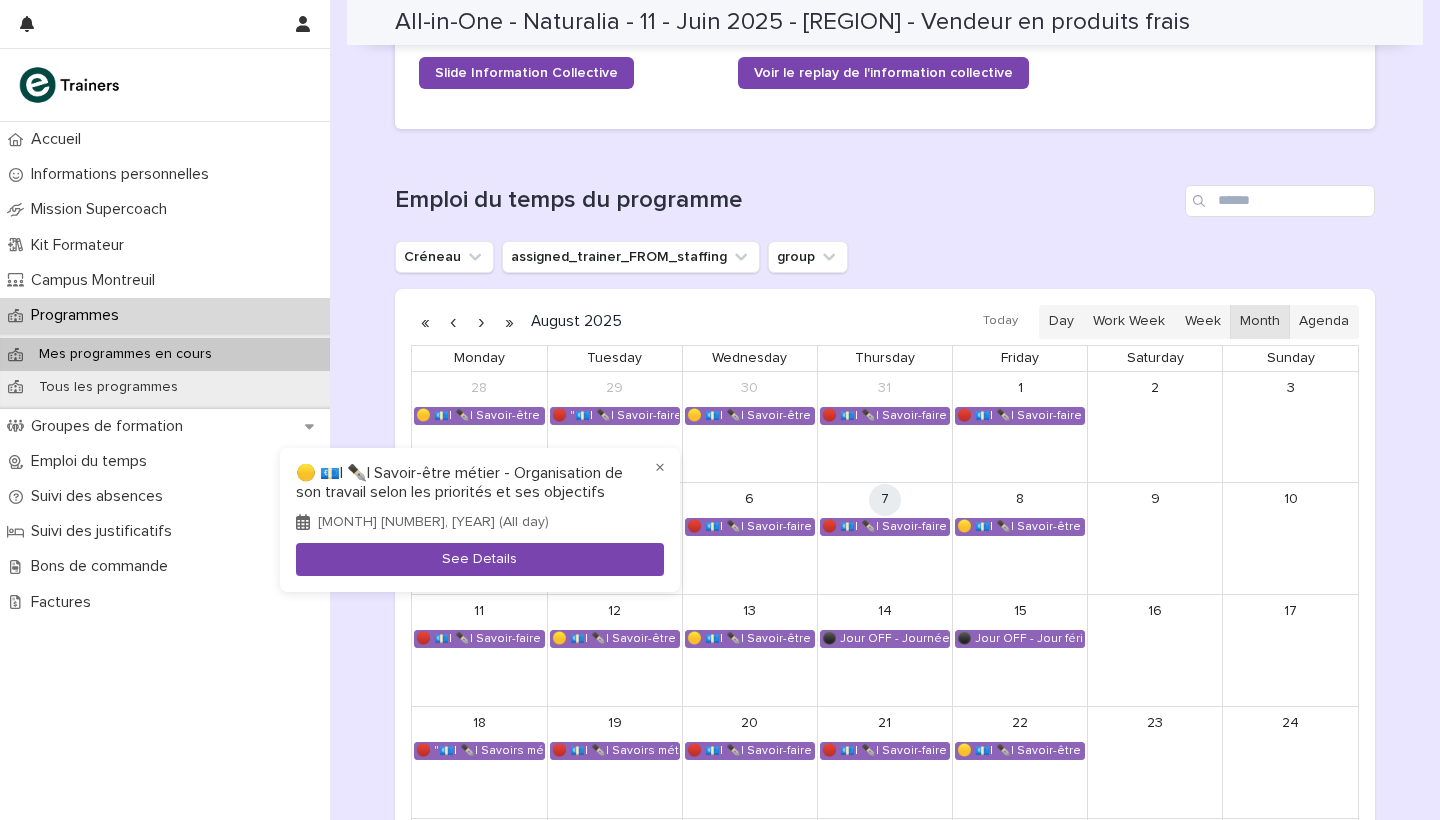 click on "See Details" at bounding box center (480, 559) 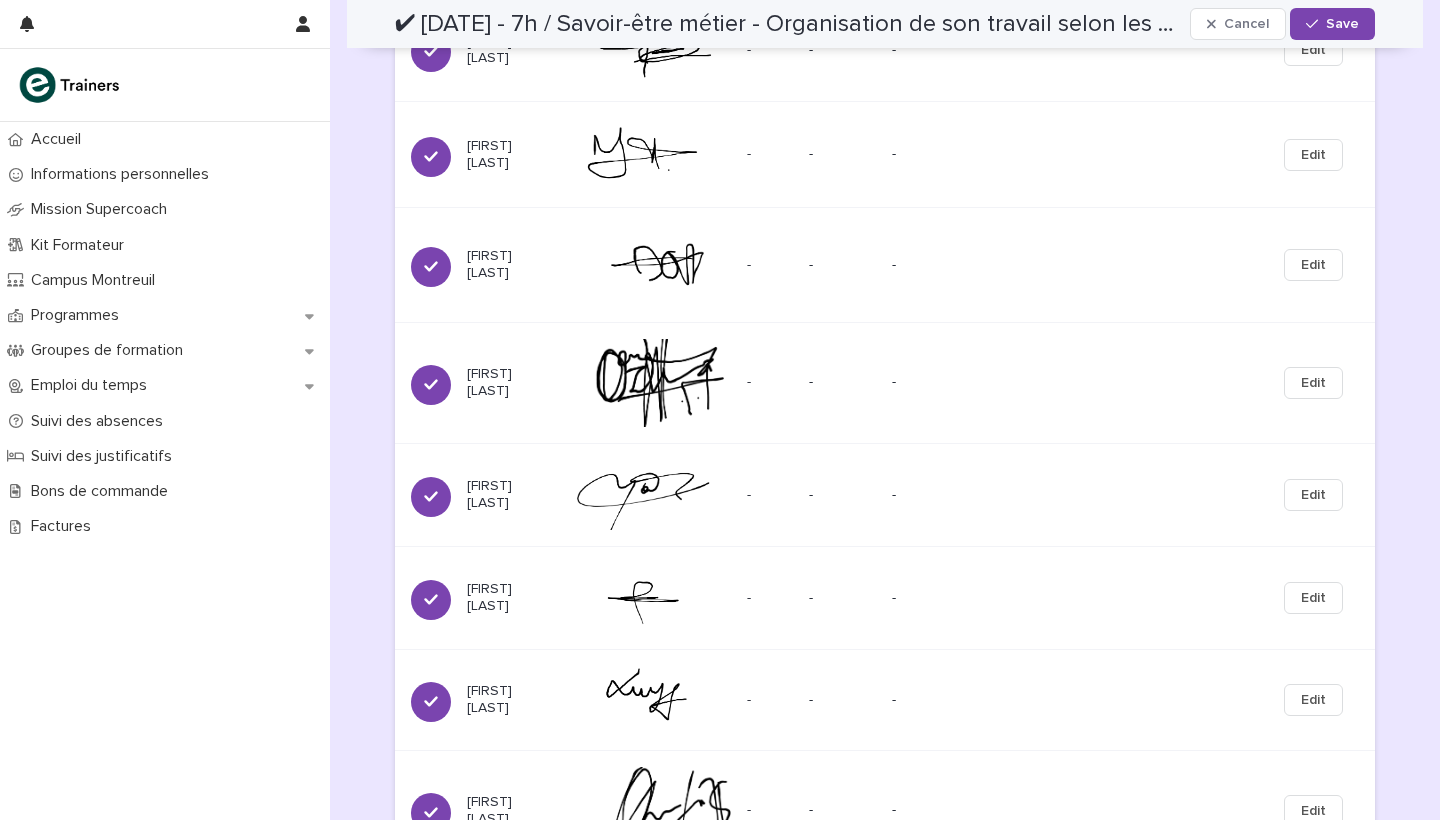scroll, scrollTop: 3558, scrollLeft: 0, axis: vertical 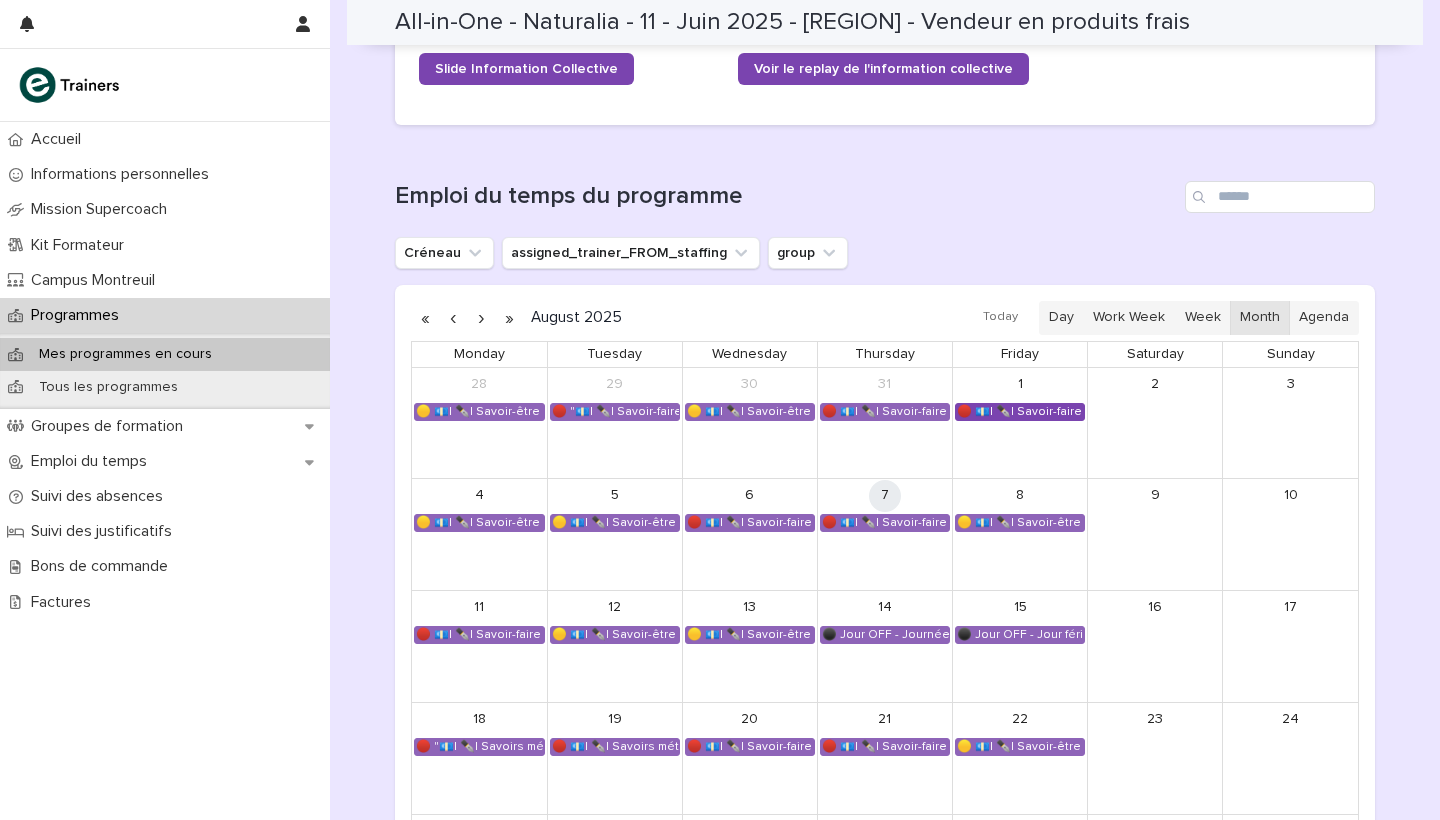 click on "🔴 💶| ✒️| Savoir-faire métier - Traitement des commandes de produits de clients" at bounding box center (1020, 412) 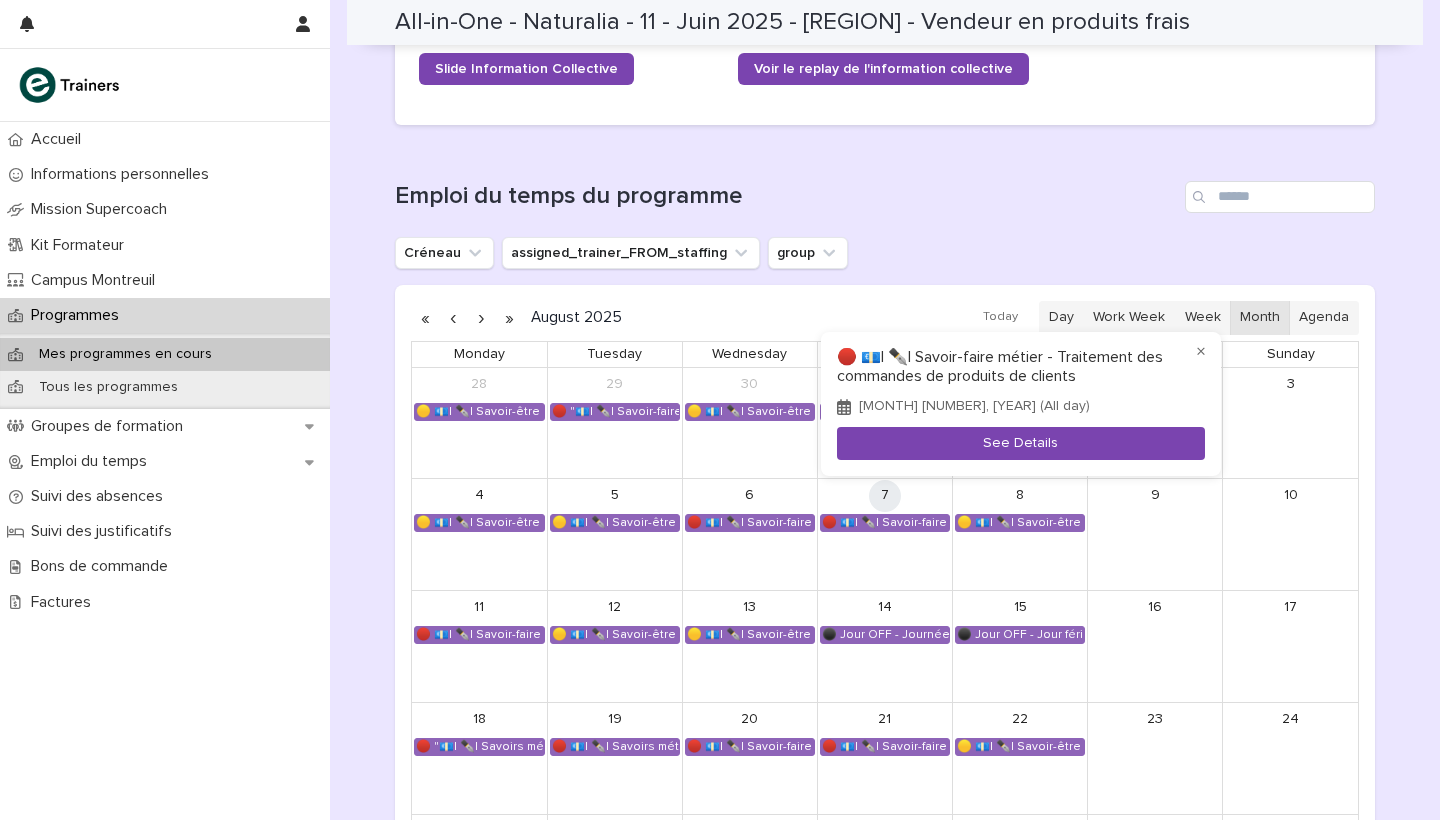click on "See Details" at bounding box center (1021, 443) 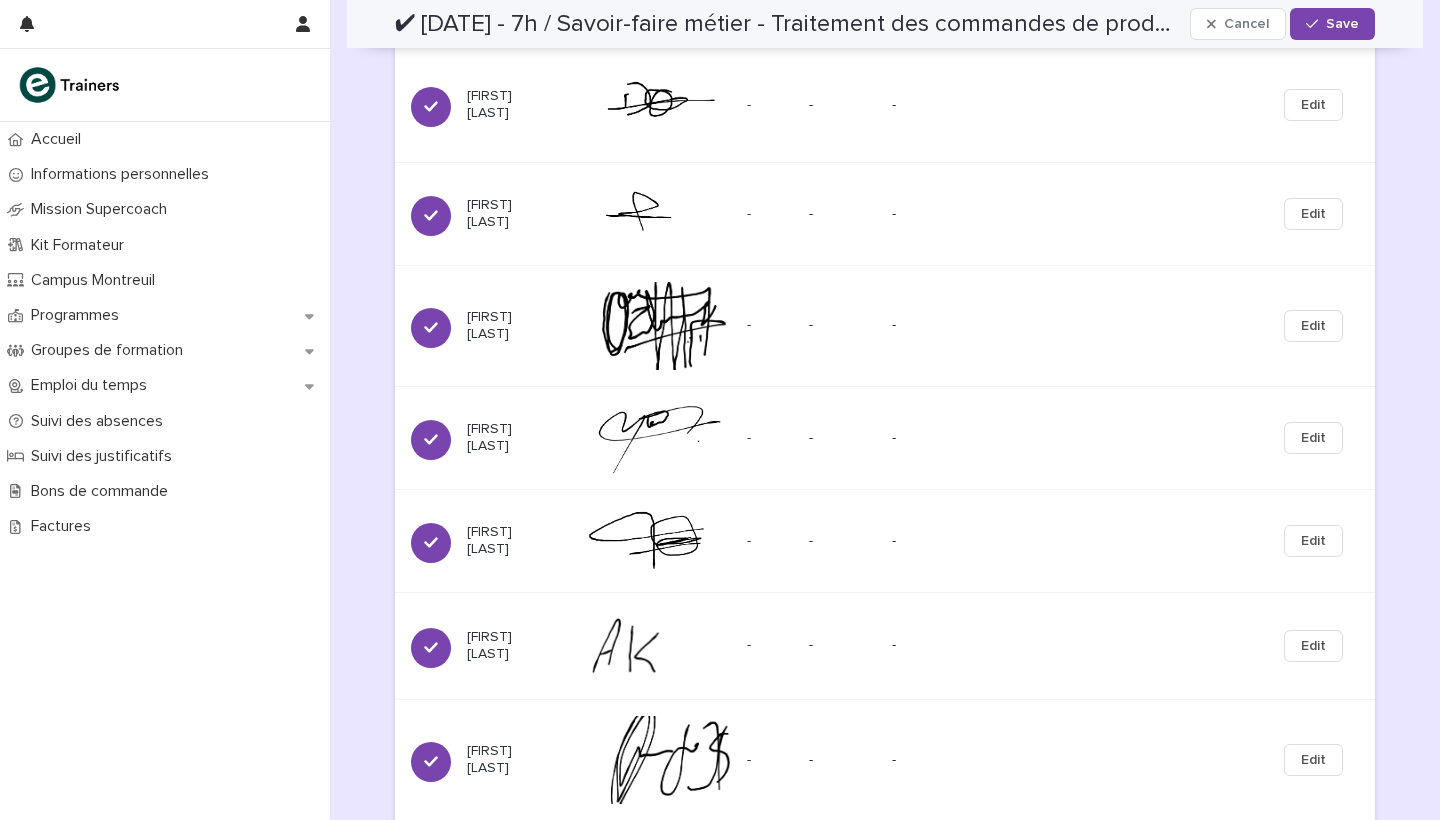 scroll, scrollTop: 3580, scrollLeft: 0, axis: vertical 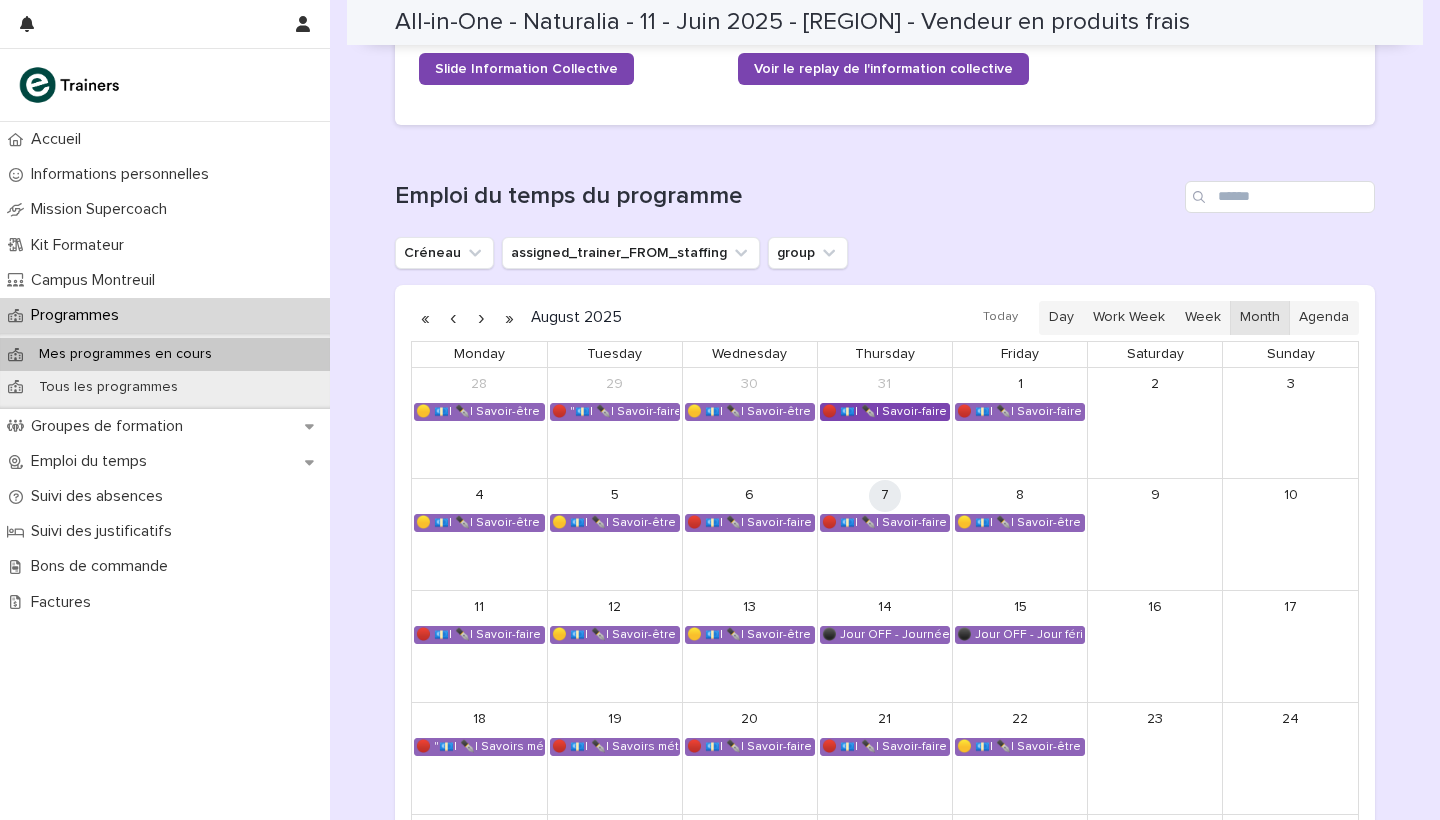 click on "🔴 💶| ✒️| Savoir-faire métier - Gestion et optimisation des stocks" at bounding box center [885, 412] 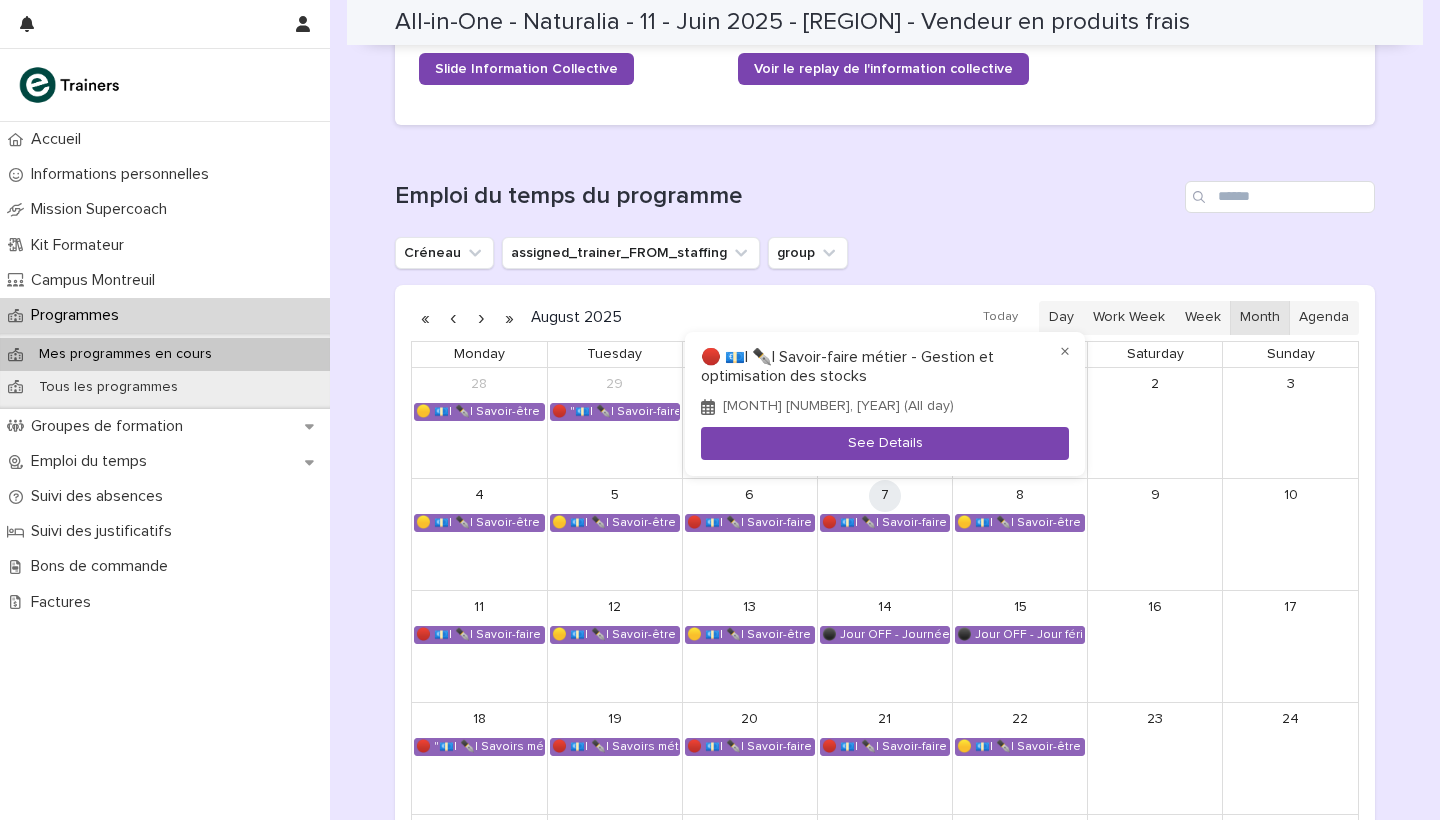 click on "See Details" at bounding box center (885, 443) 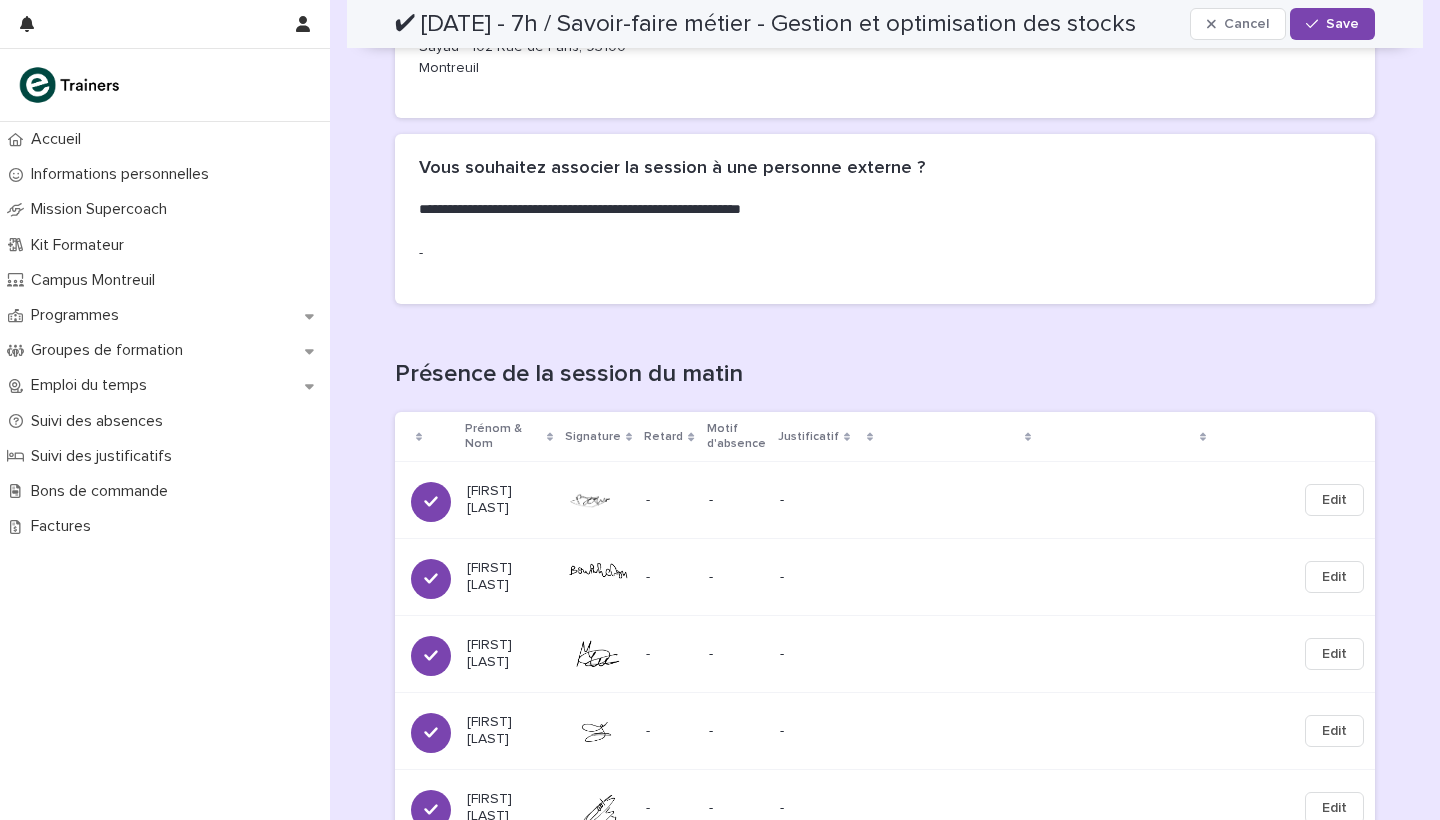 scroll, scrollTop: 515, scrollLeft: 0, axis: vertical 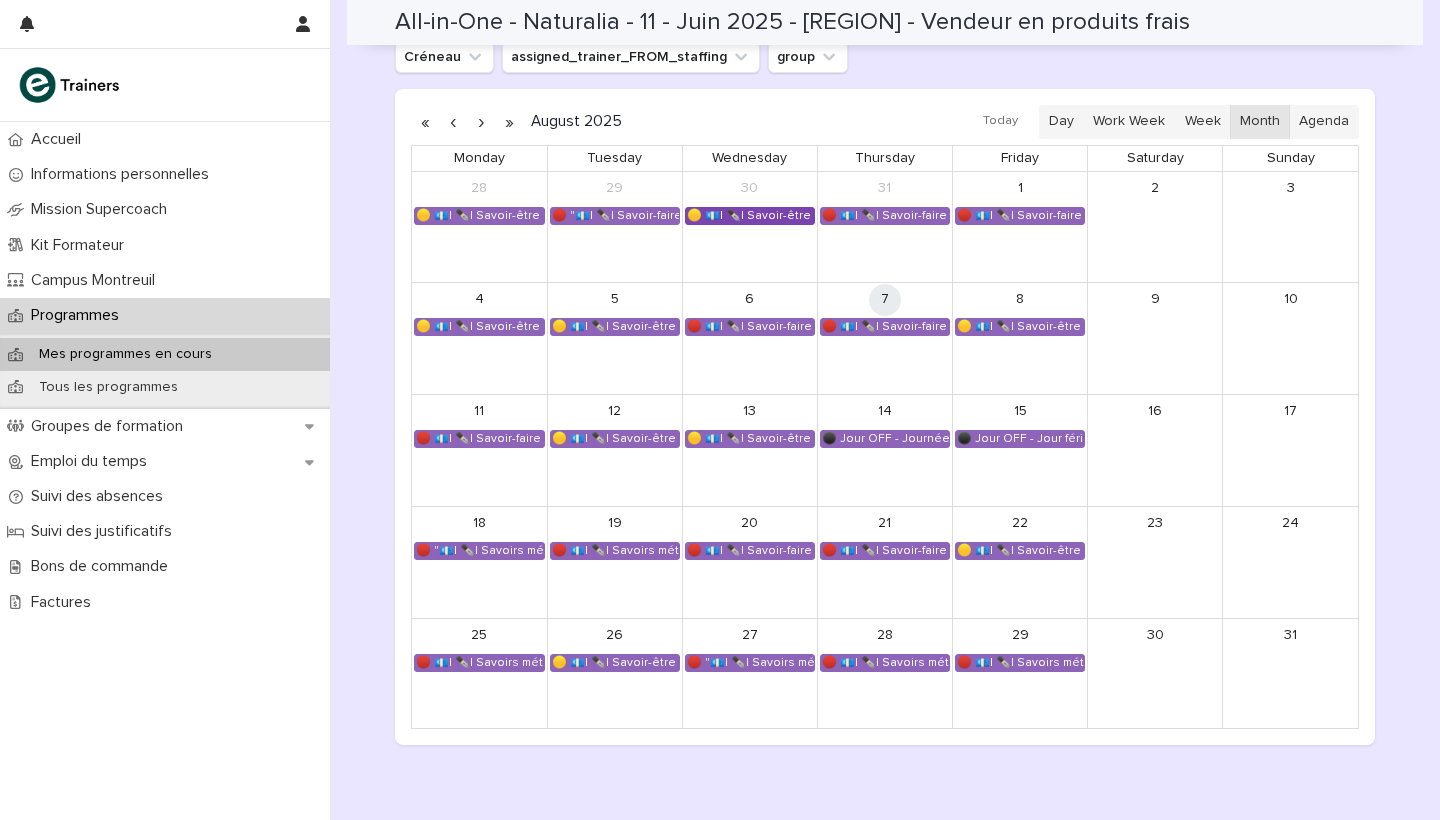 click on "🟡 💶| ✒️| Savoir-être métier - Cadre de référence interculturel : prévenir les incidents critiques en magasin" at bounding box center [750, 216] 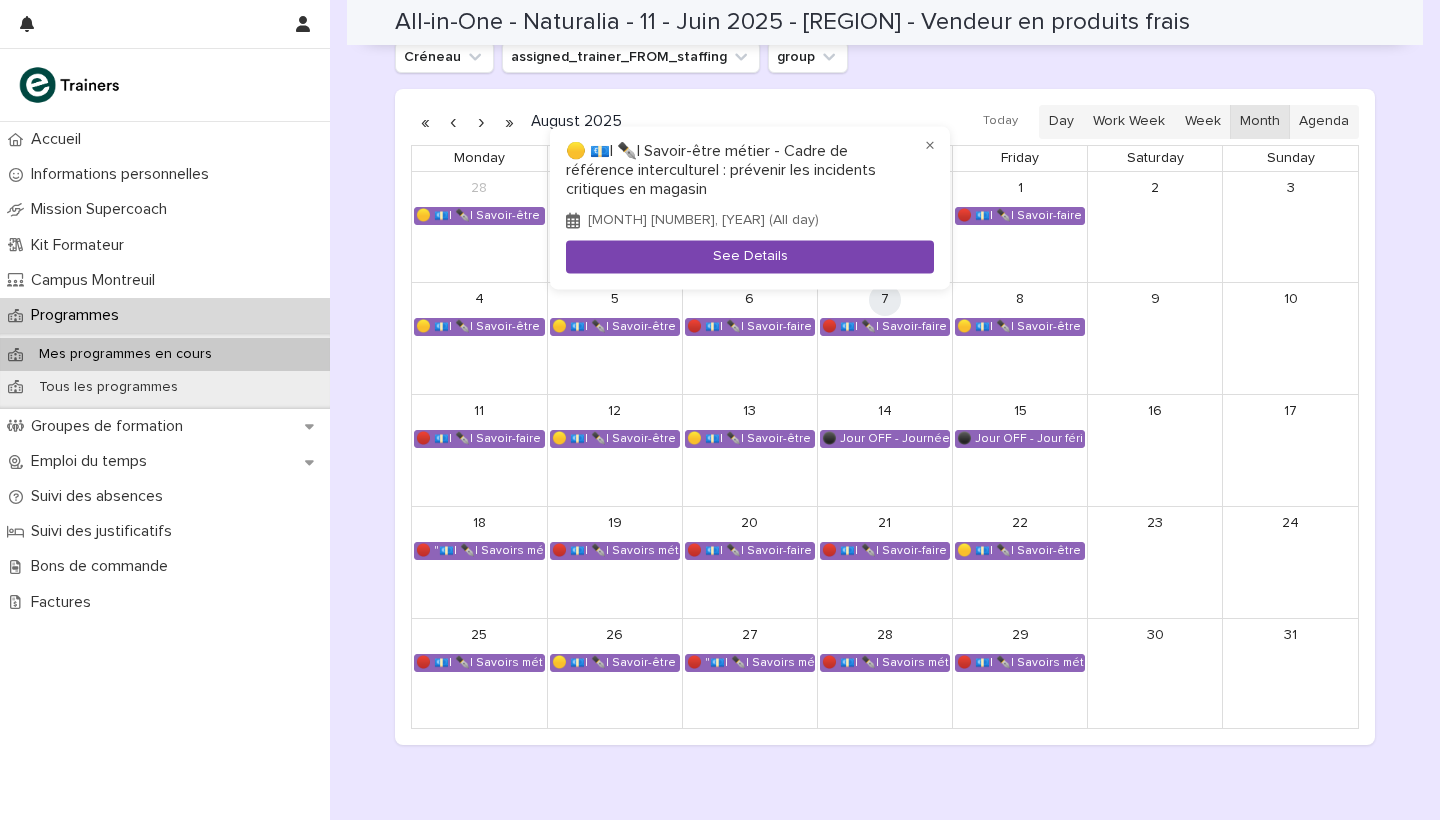 click on "See Details" at bounding box center [750, 257] 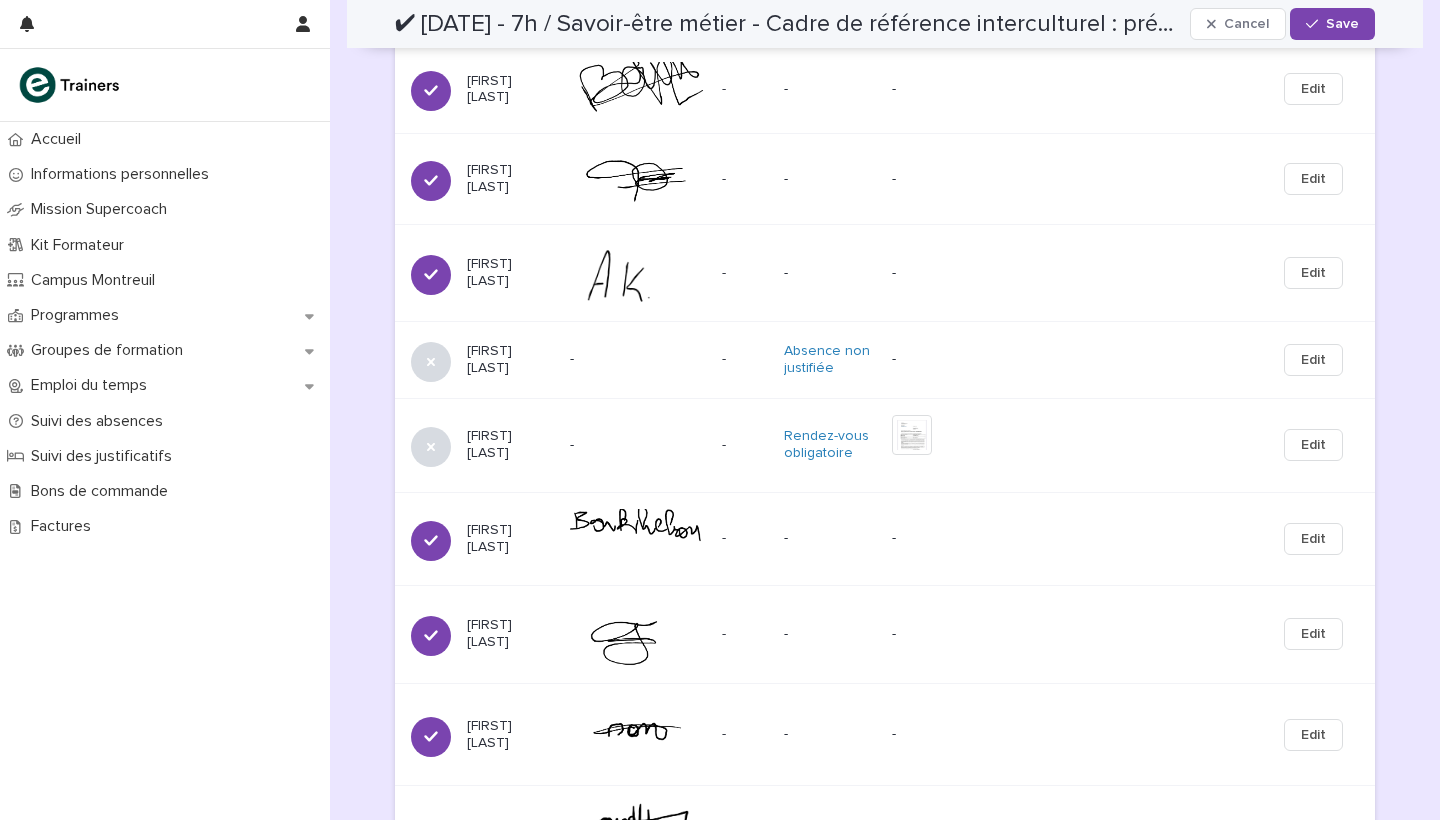 scroll, scrollTop: 800, scrollLeft: 0, axis: vertical 